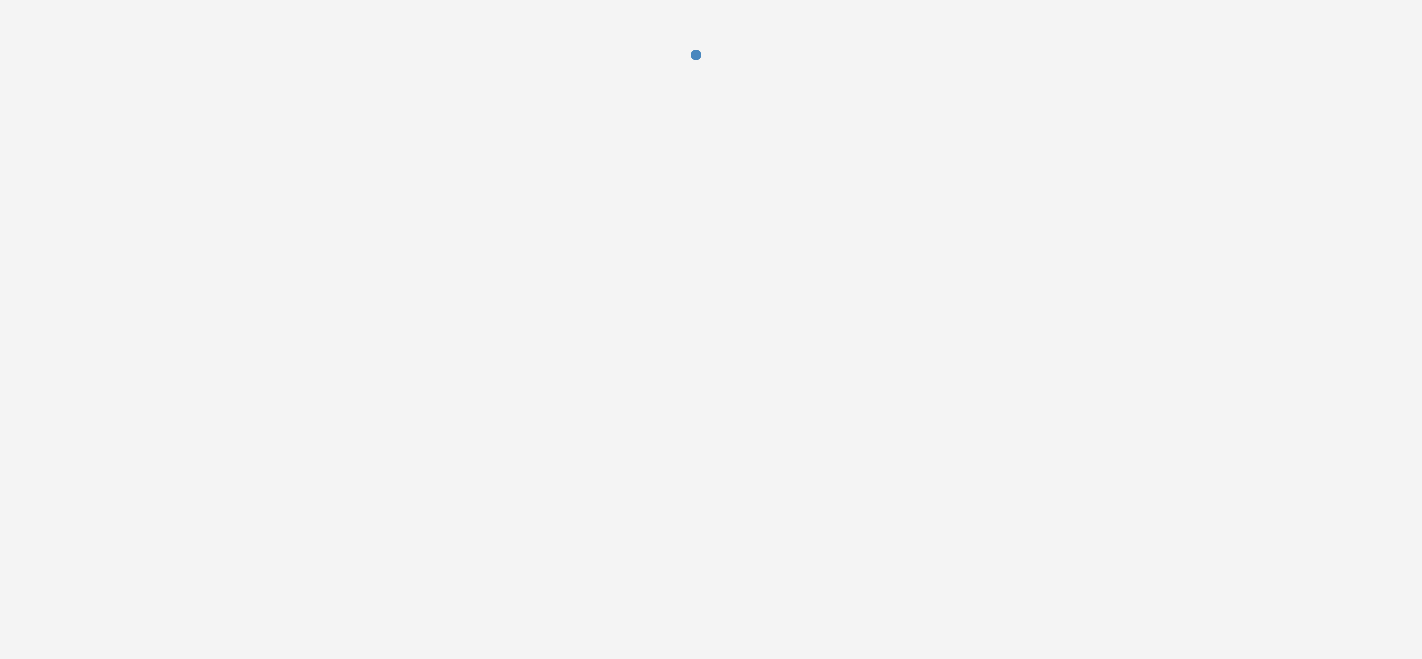 scroll, scrollTop: 0, scrollLeft: 0, axis: both 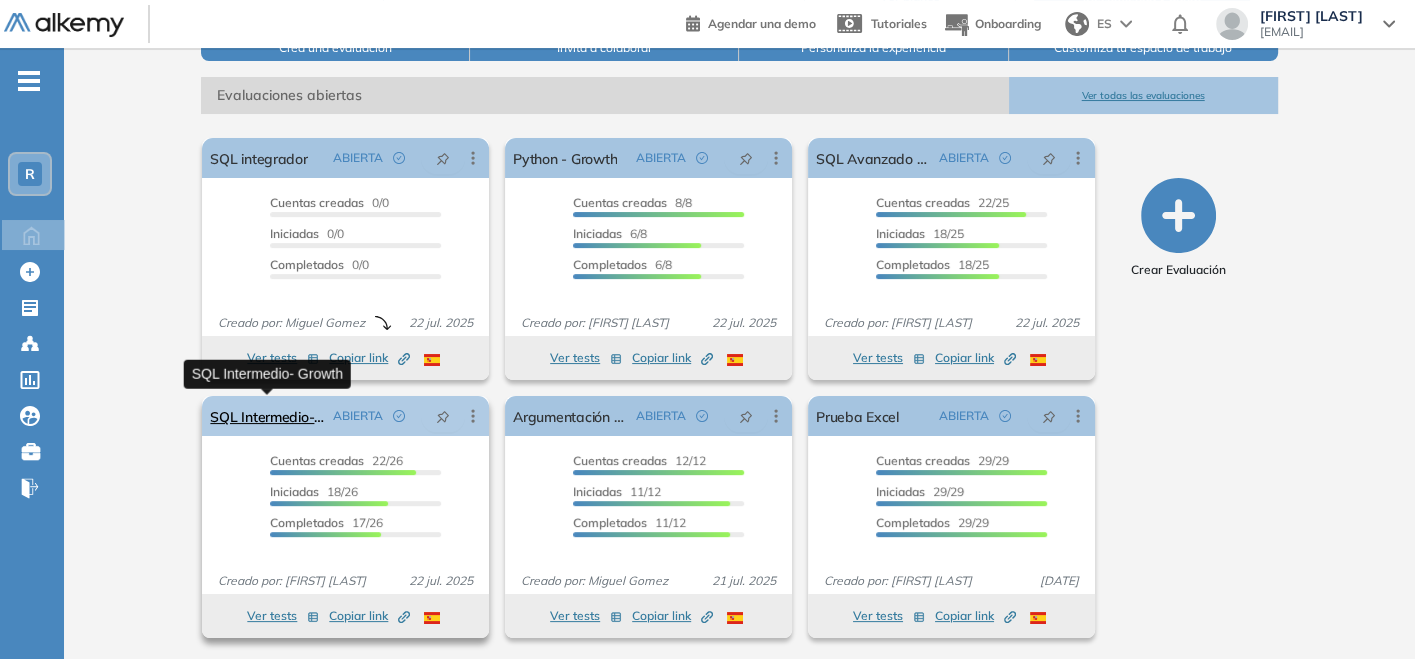 click on "SQL Intermedio- Growth" at bounding box center (267, 416) 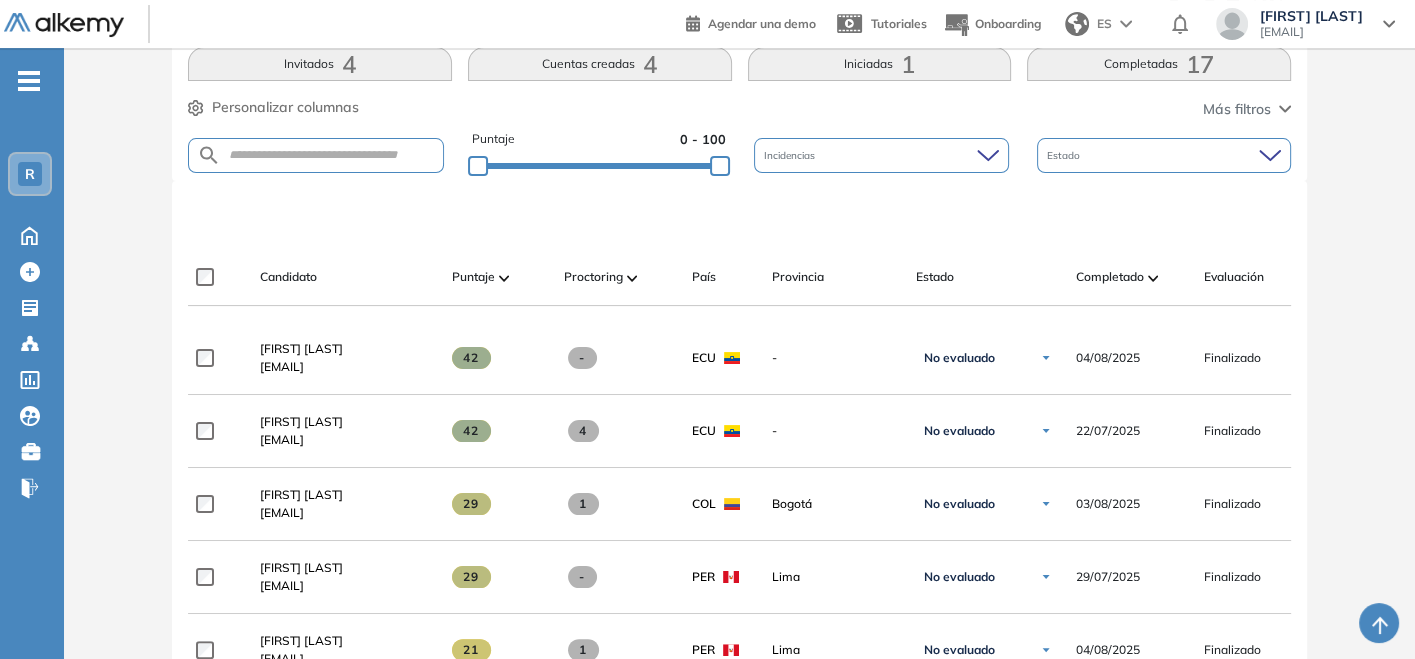 scroll, scrollTop: 334, scrollLeft: 0, axis: vertical 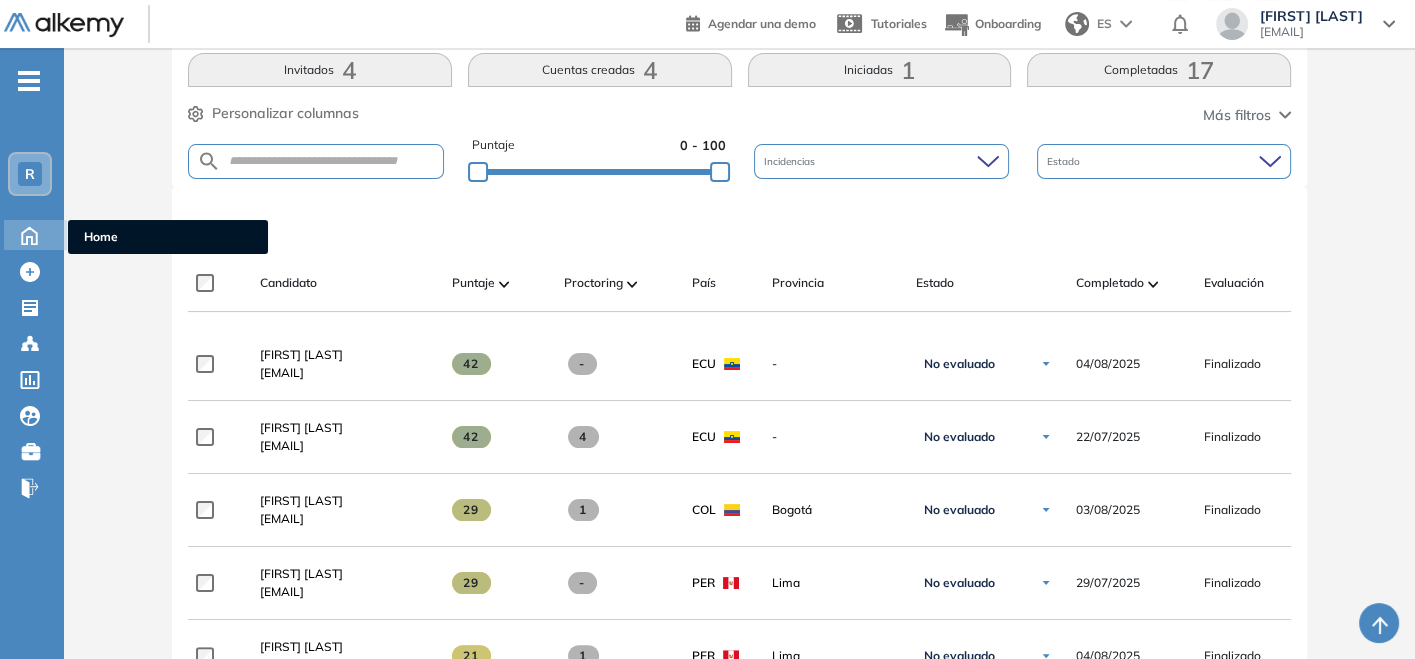 click 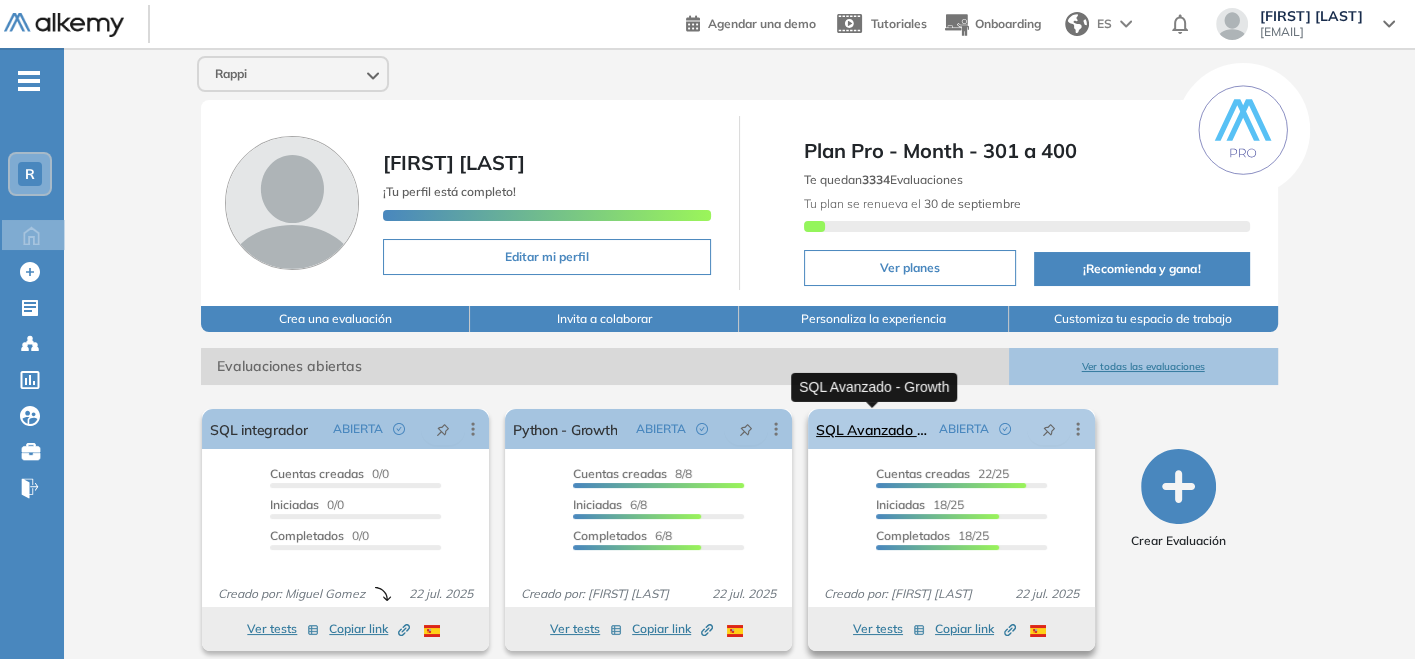 click on "SQL Avanzado - Growth" at bounding box center (873, 429) 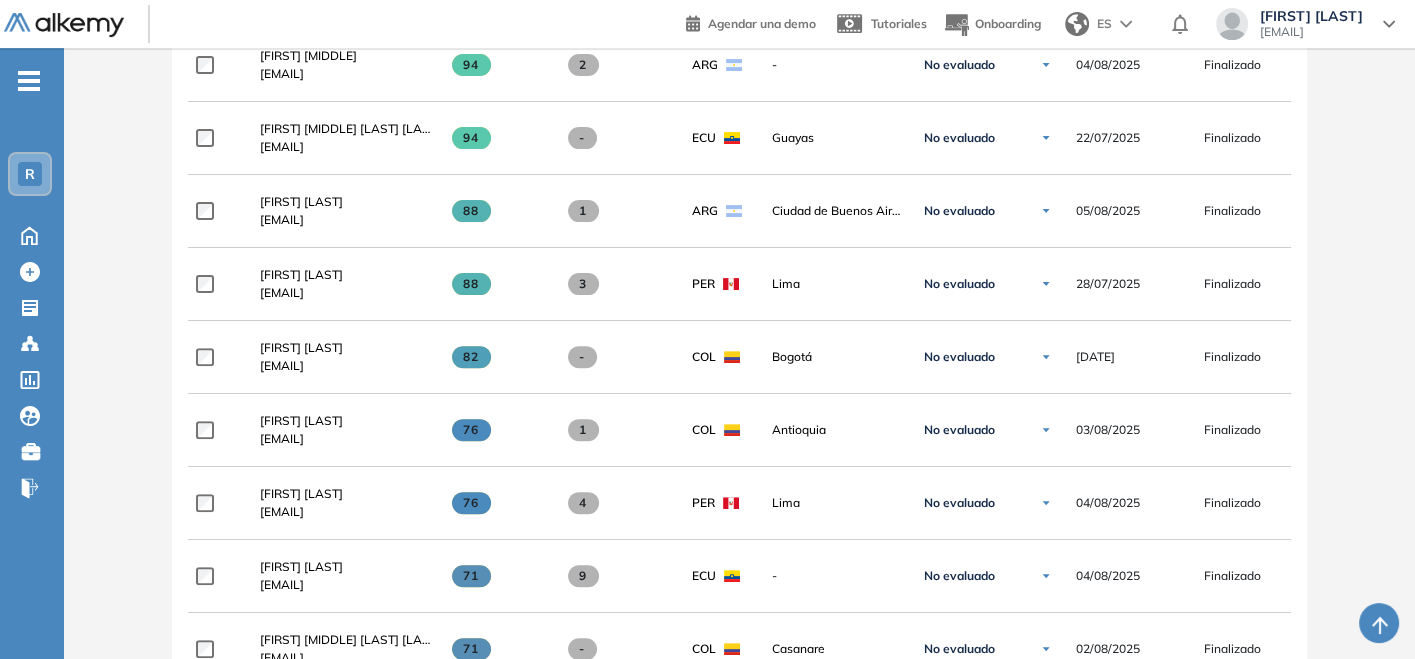 scroll, scrollTop: 556, scrollLeft: 0, axis: vertical 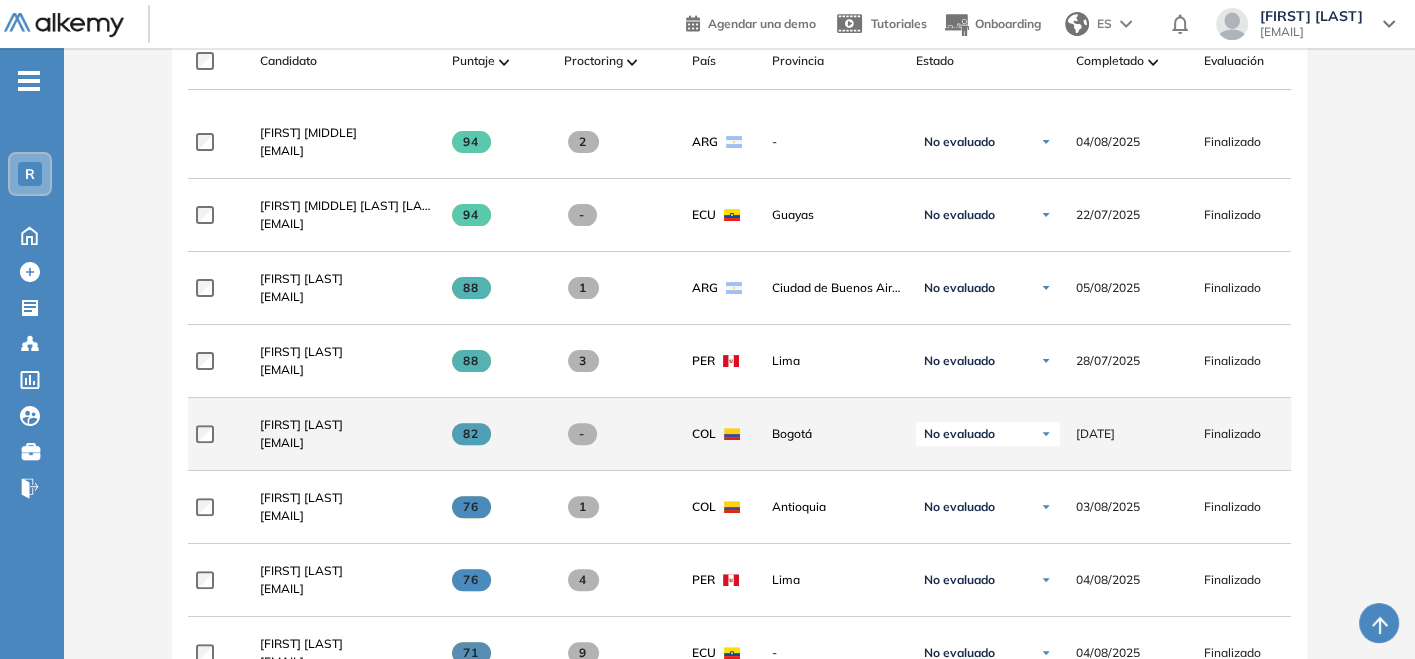 click on "[EMAIL]" at bounding box center (301, 443) 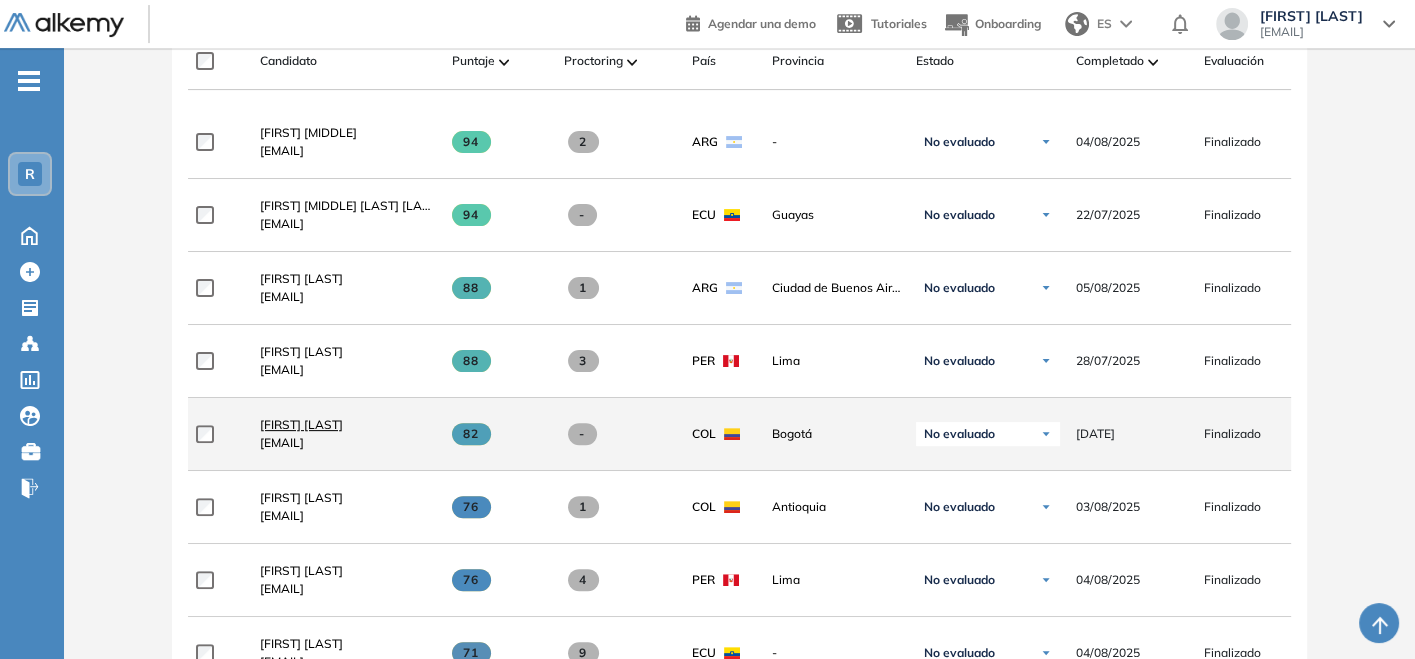 click on "[FIRST] [LAST]" at bounding box center (301, 425) 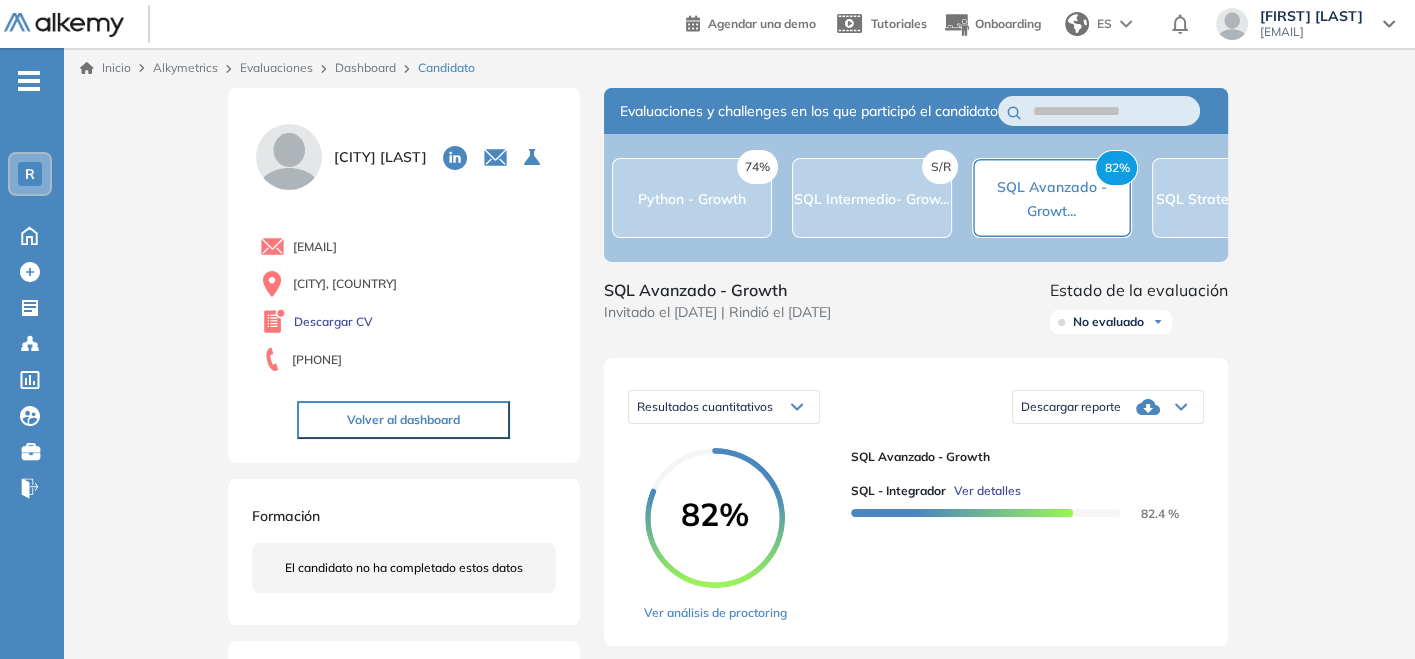 click on "65% SQL Strategy Sr Anal..." at bounding box center (1232, 198) 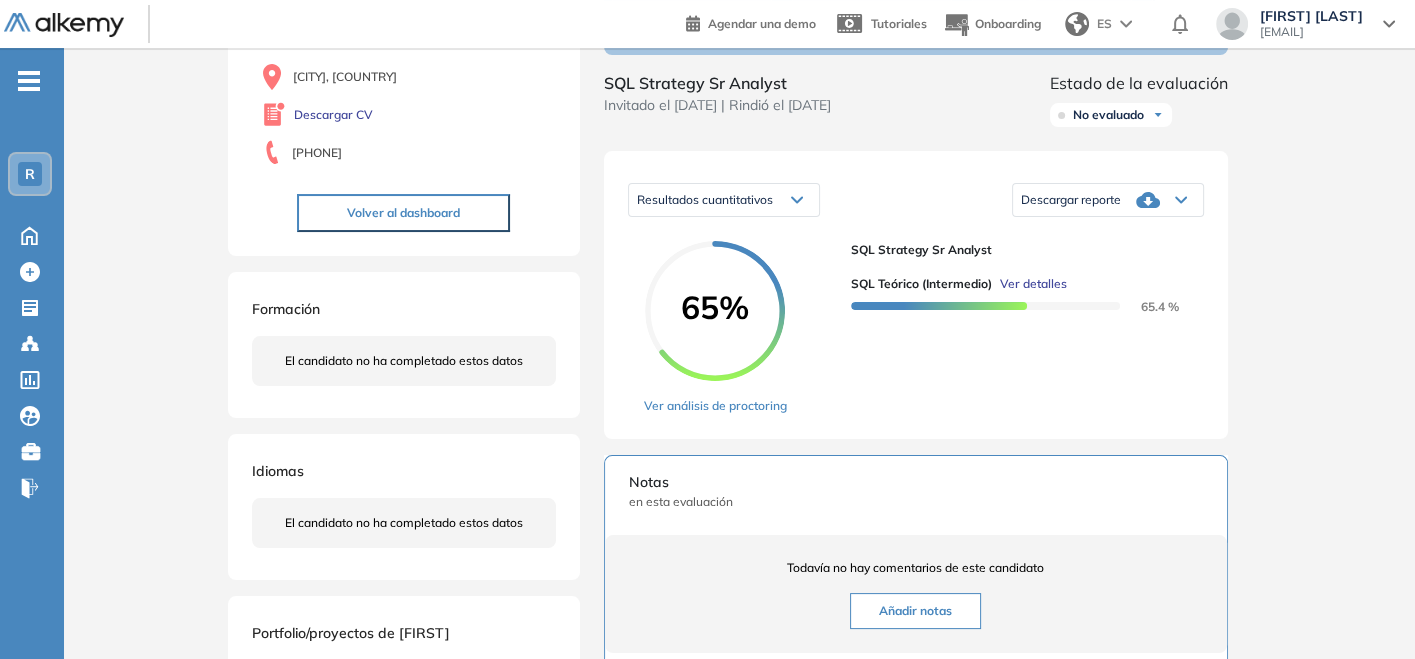 scroll, scrollTop: 0, scrollLeft: 0, axis: both 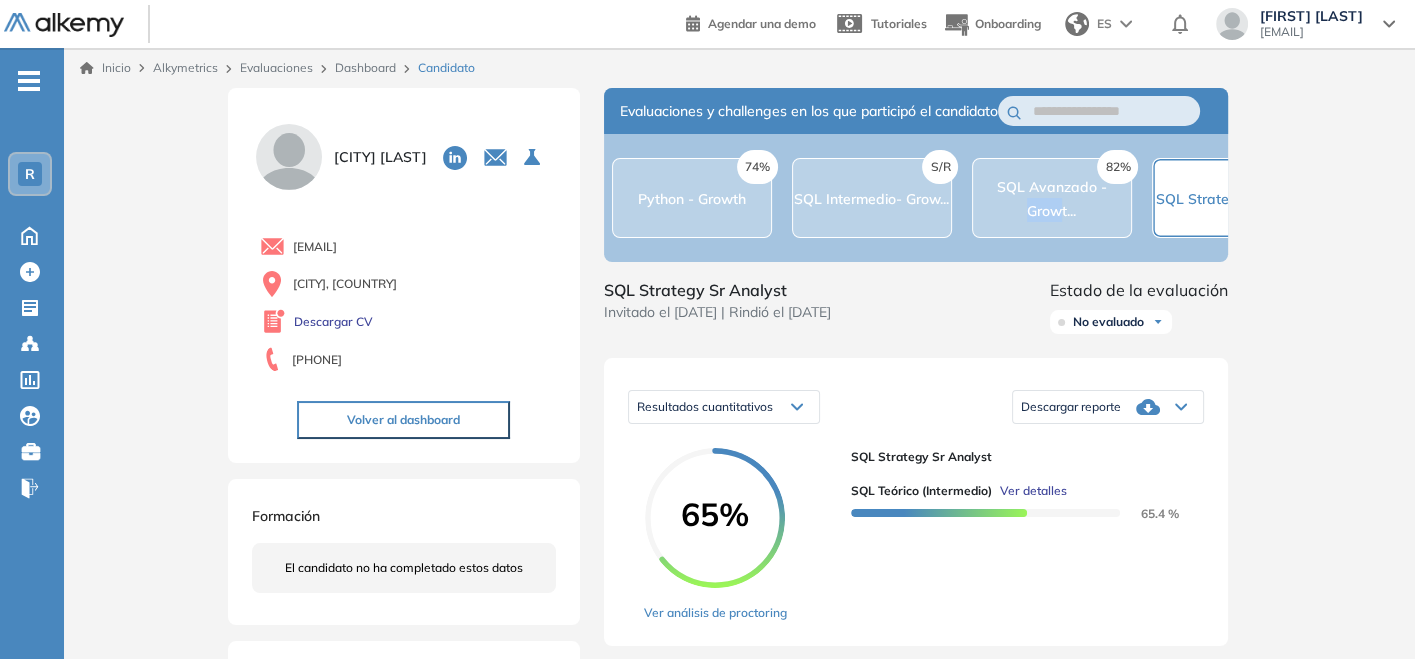drag, startPoint x: 968, startPoint y: 273, endPoint x: 1058, endPoint y: 276, distance: 90.04999 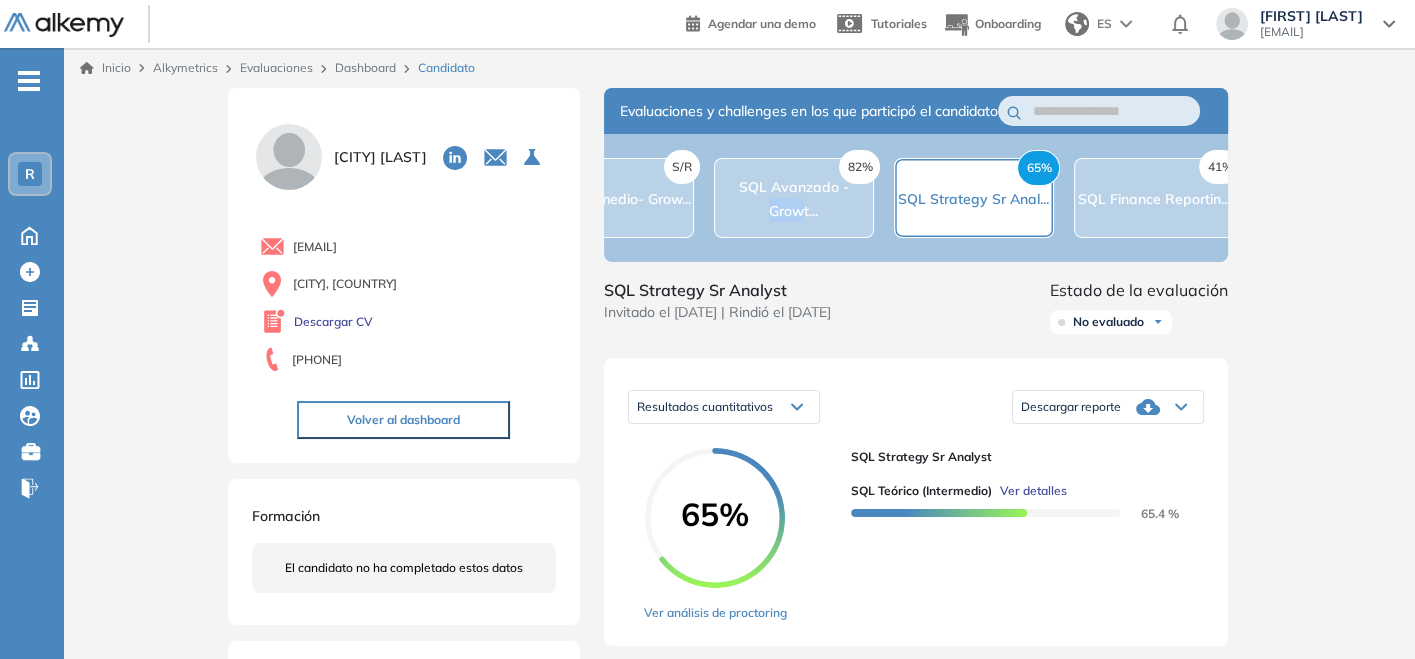 scroll, scrollTop: 0, scrollLeft: 271, axis: horizontal 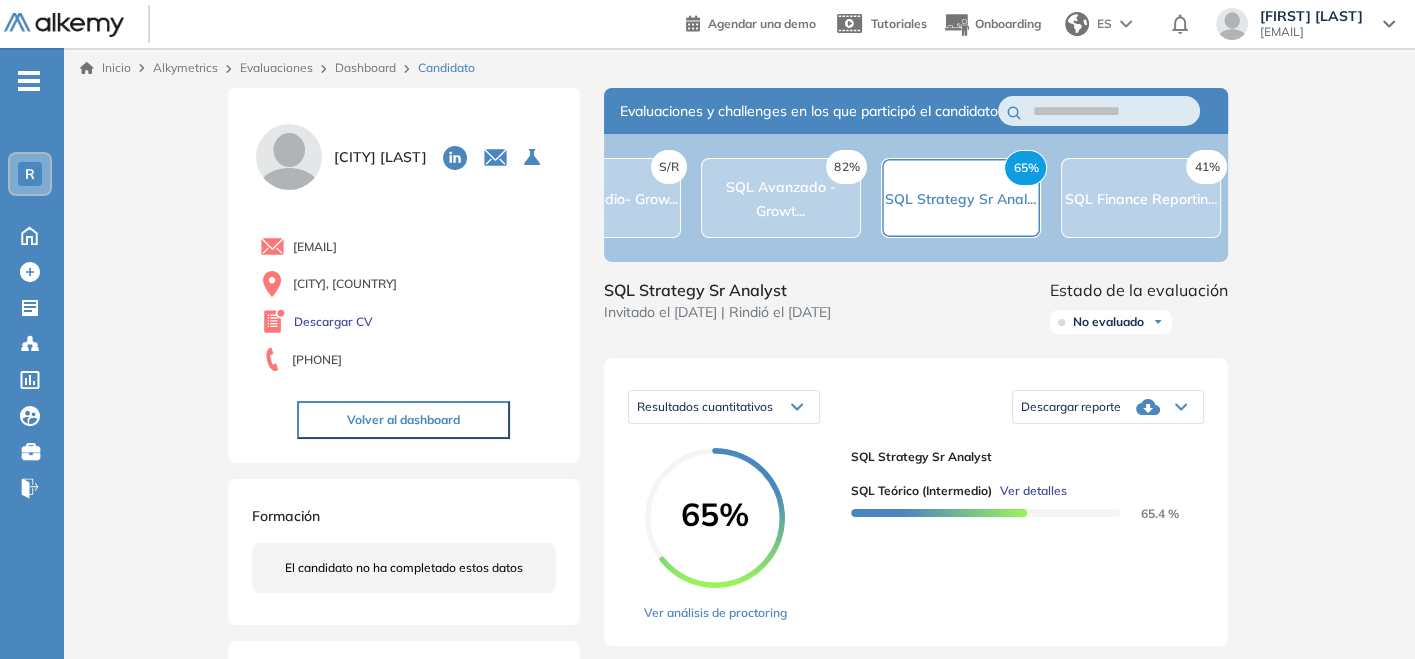 click on "41% SQL Finance Reportin..." at bounding box center [1141, 198] 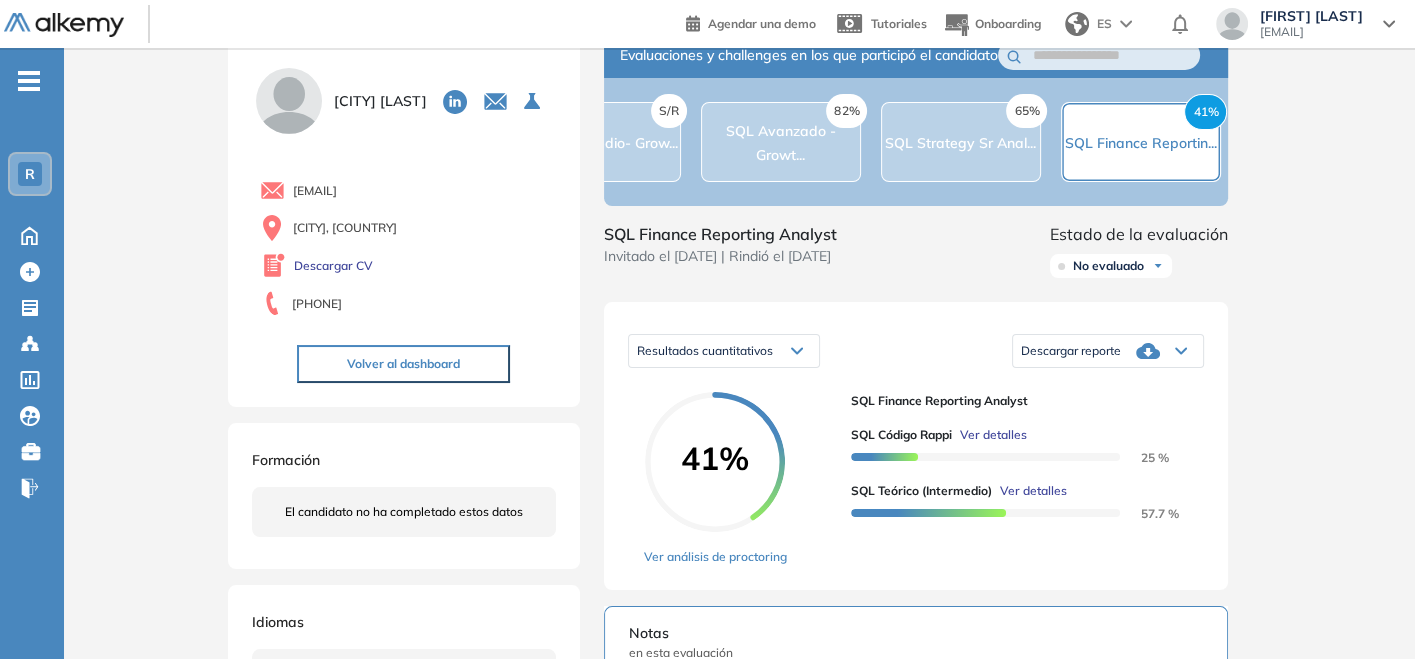 scroll, scrollTop: 0, scrollLeft: 0, axis: both 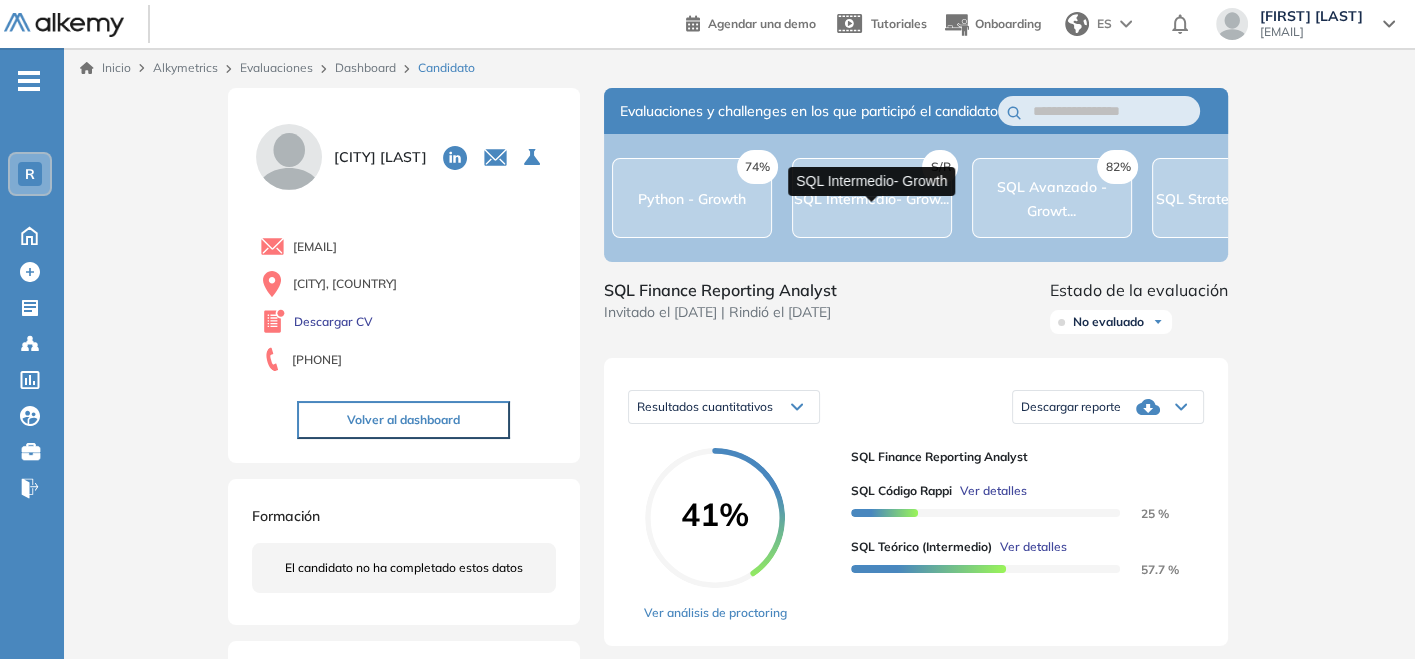 click on "SQL Intermedio- Grow..." at bounding box center (871, 199) 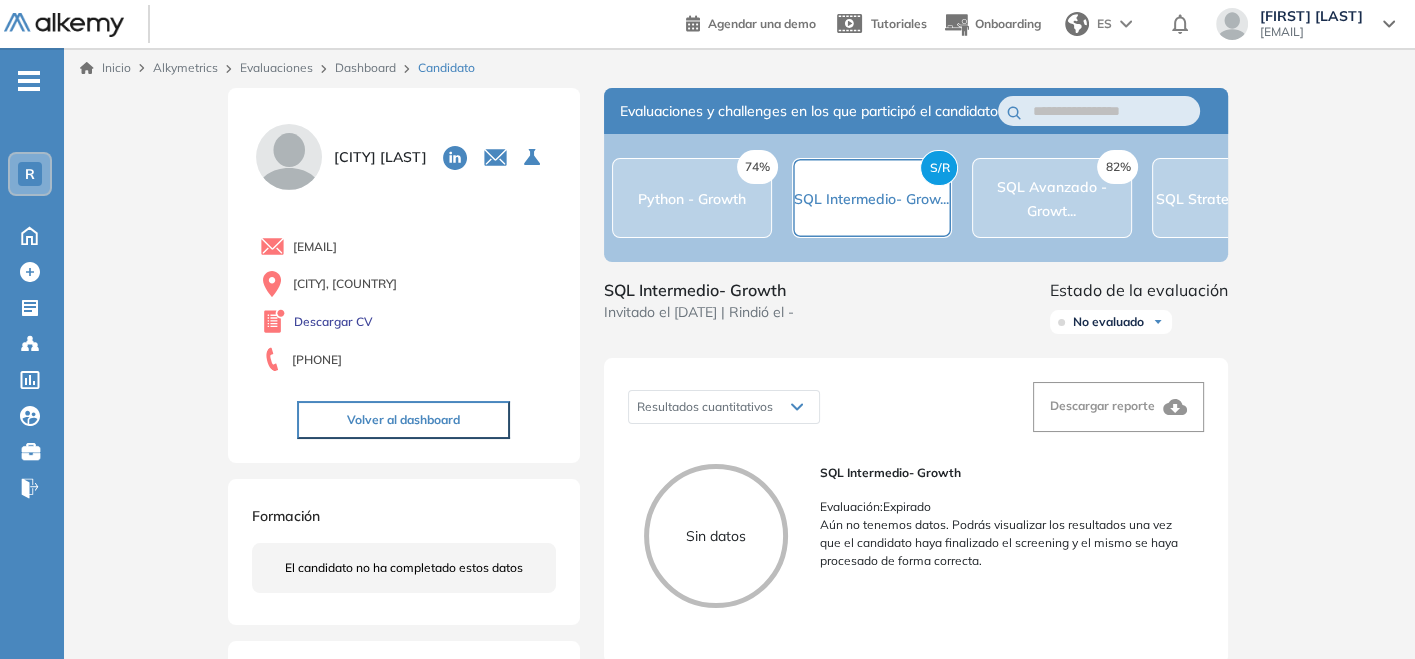 scroll, scrollTop: 111, scrollLeft: 0, axis: vertical 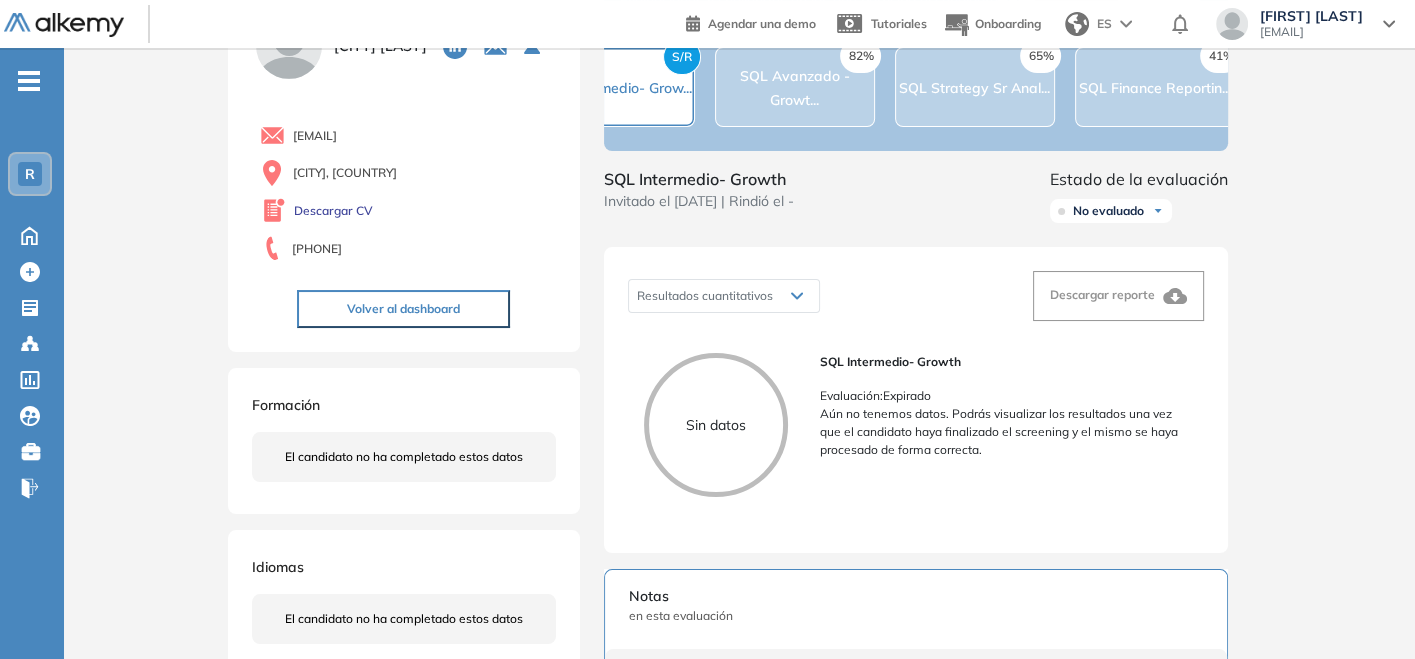 click on "65% SQL Strategy Sr Anal..." at bounding box center (974, 87) 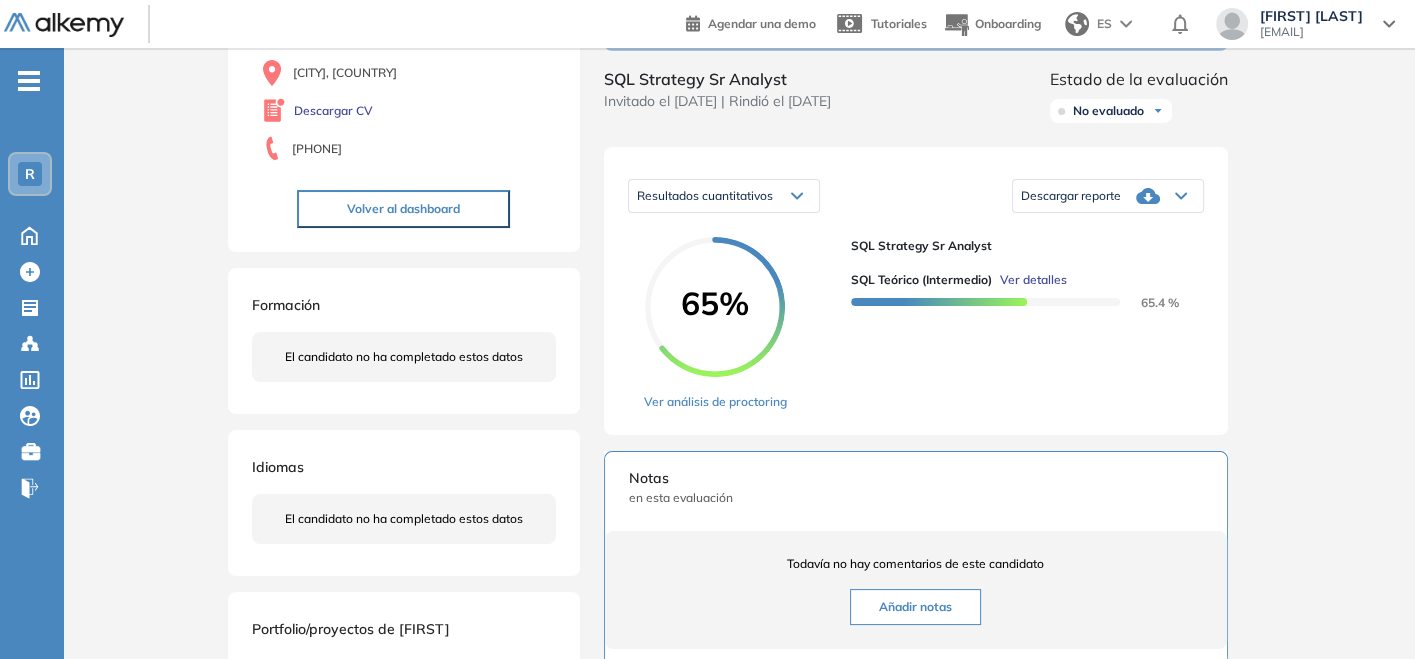 scroll, scrollTop: 333, scrollLeft: 0, axis: vertical 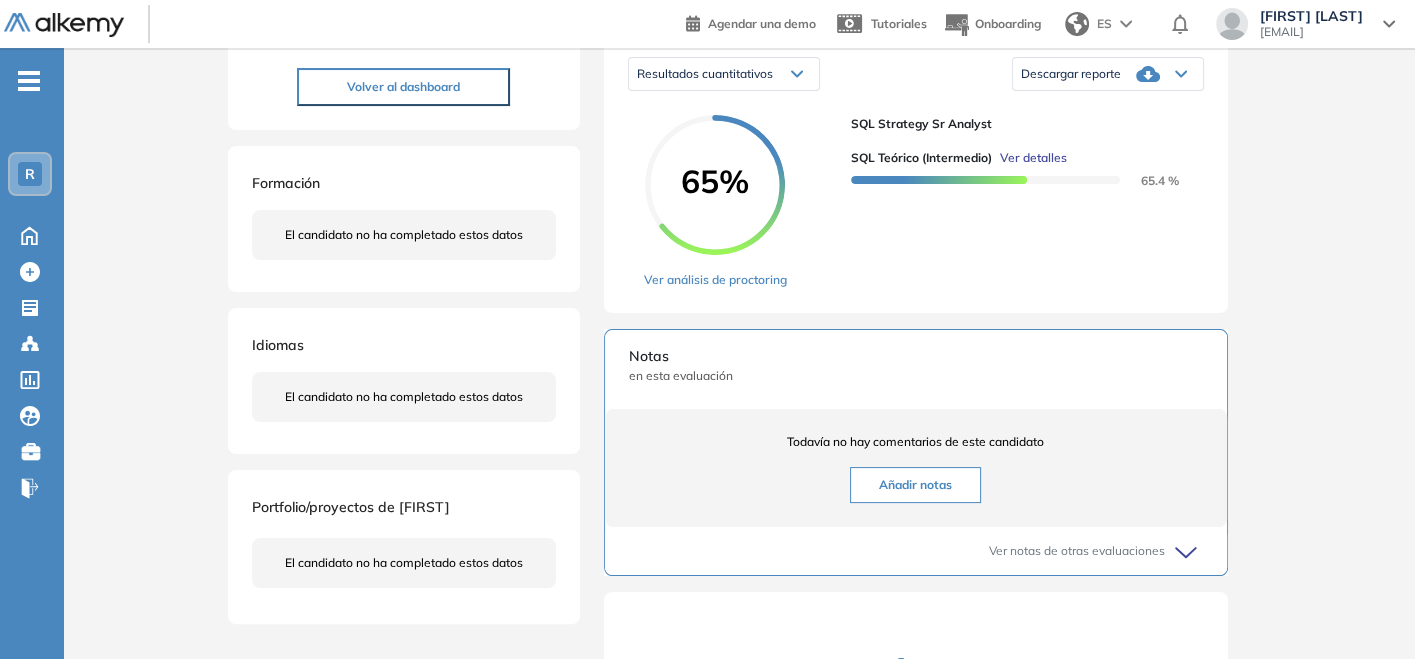 click on "Descargar reporte" at bounding box center (1108, 74) 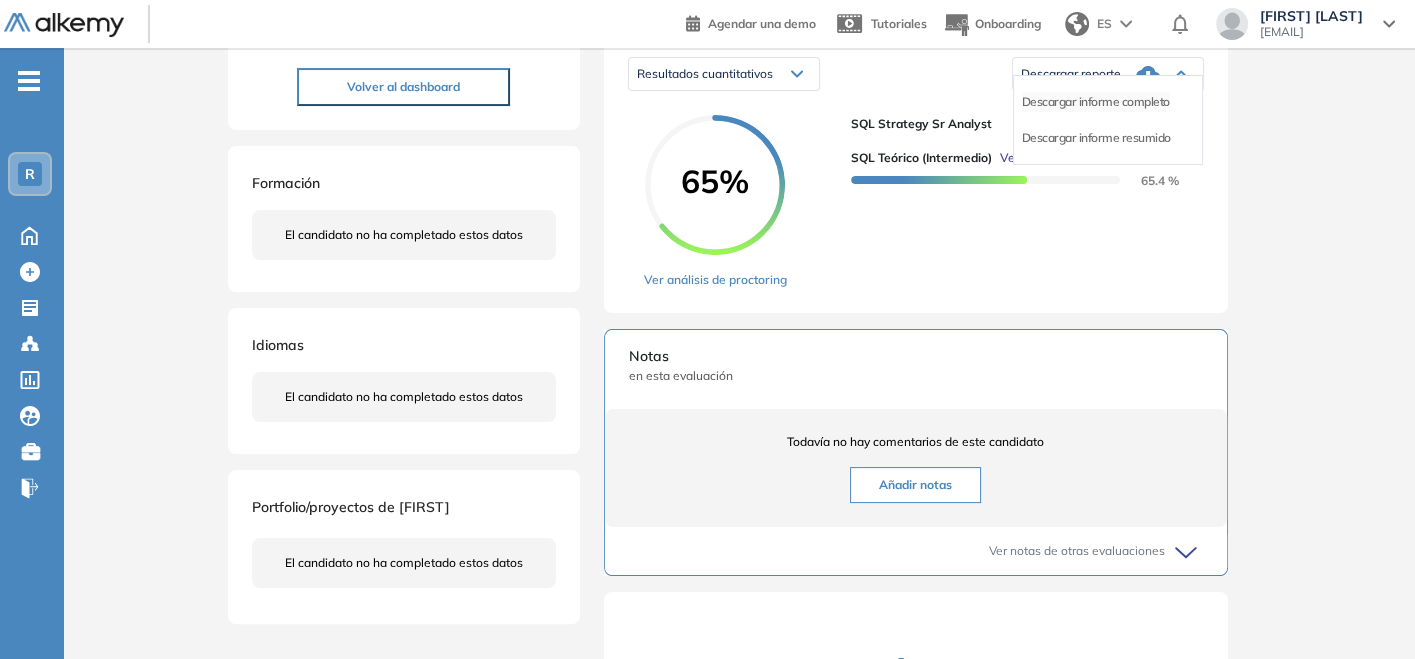 click on "Descargar informe completo" at bounding box center (1096, 102) 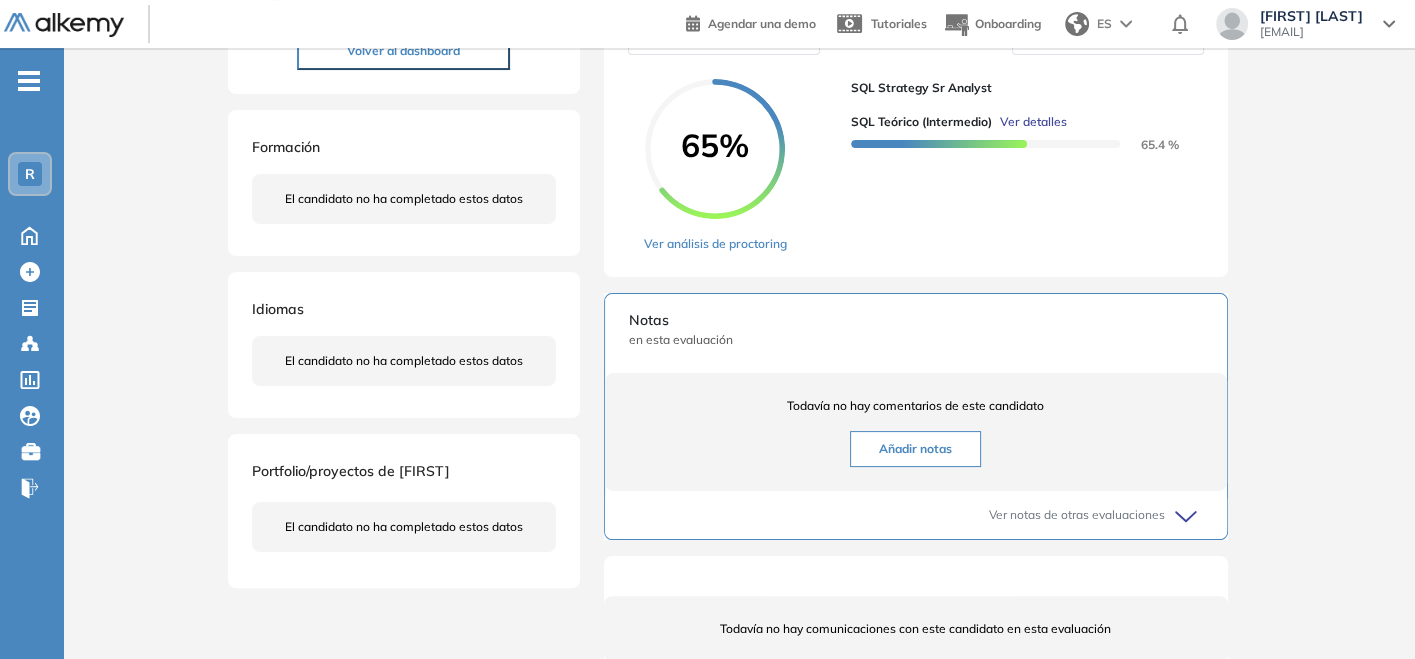 scroll, scrollTop: 0, scrollLeft: 0, axis: both 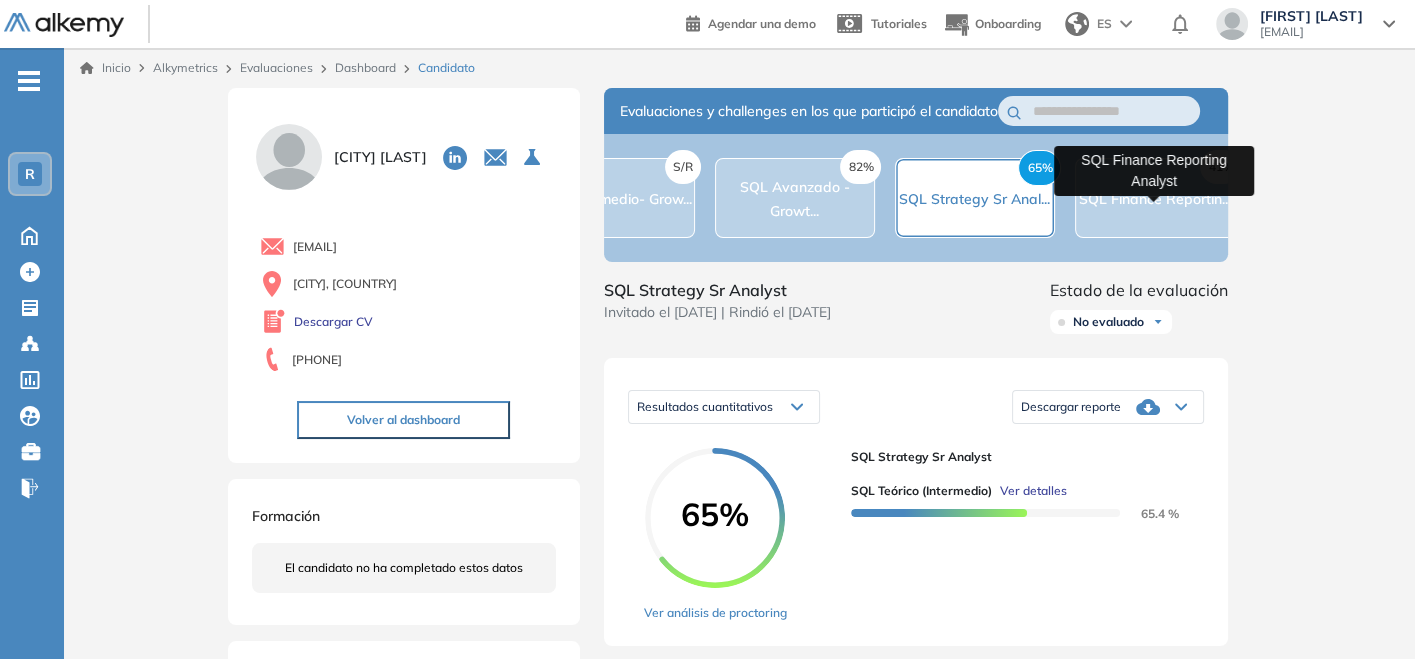 click on "SQL Finance Reportin..." at bounding box center [1155, 199] 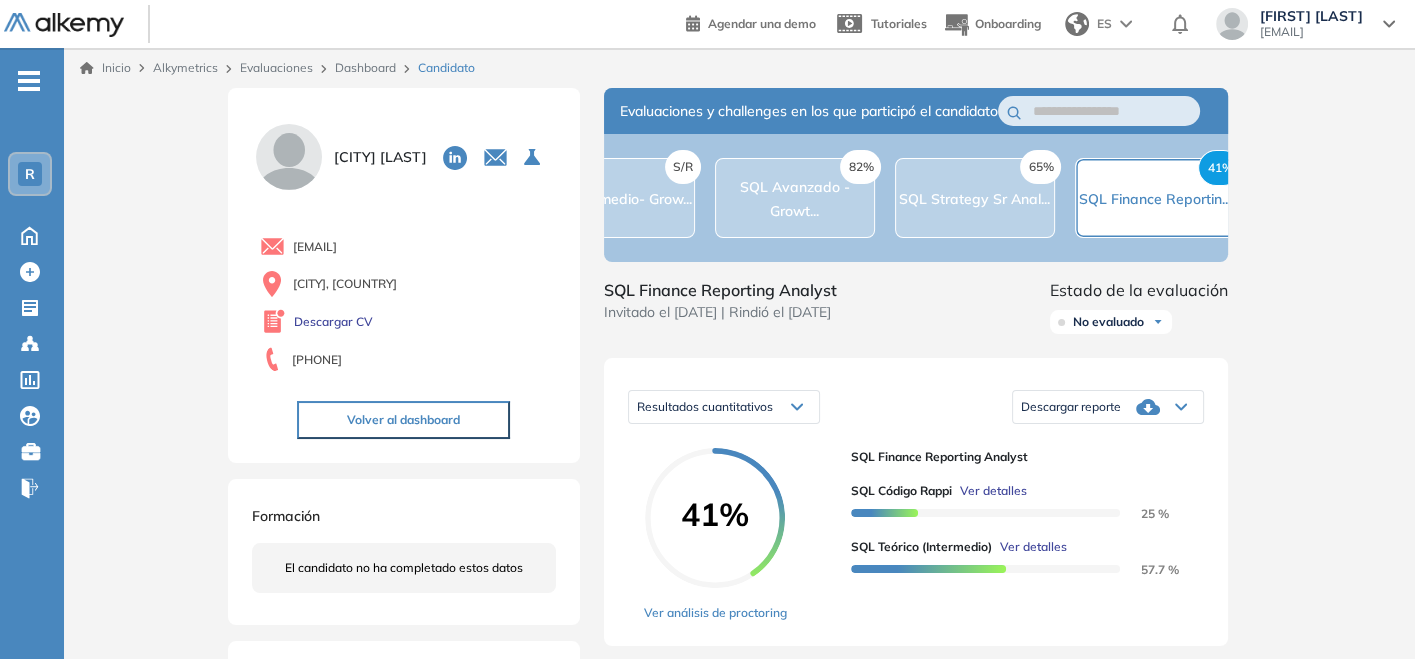 click on "Descargar reporte" at bounding box center [1071, 407] 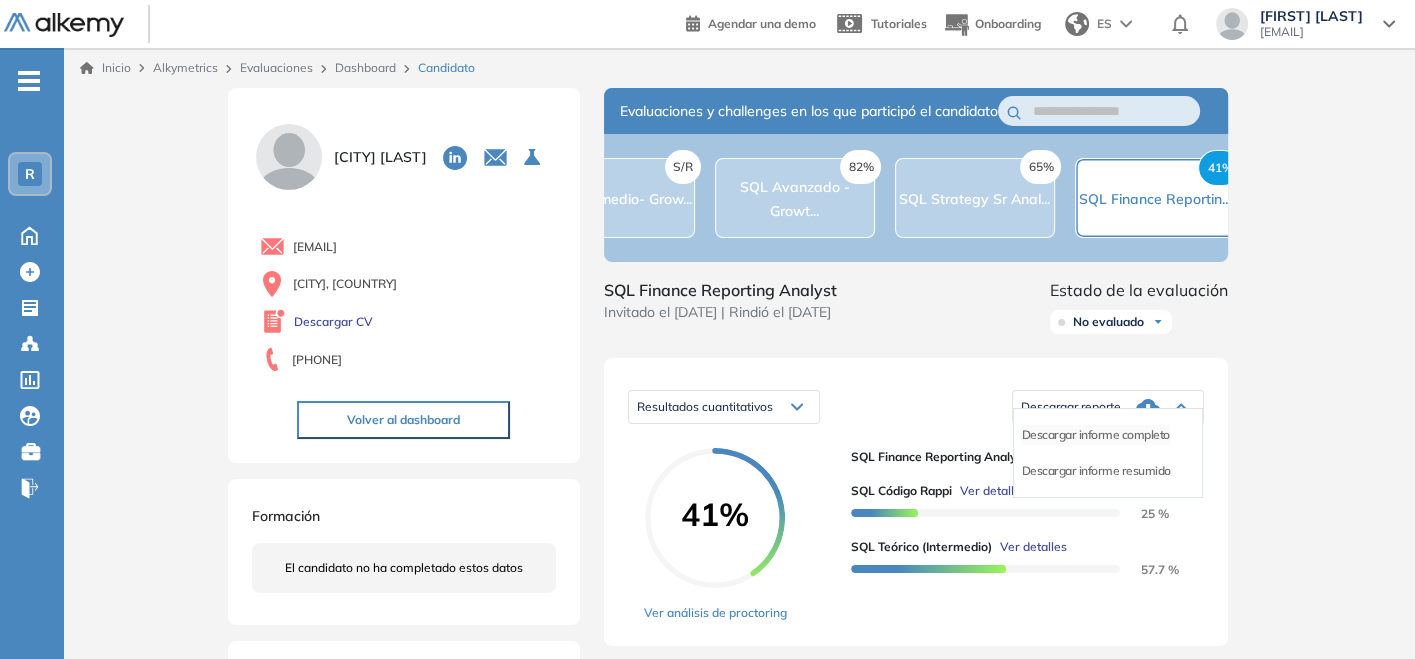 click on "Descargar informe completo" at bounding box center (1096, 435) 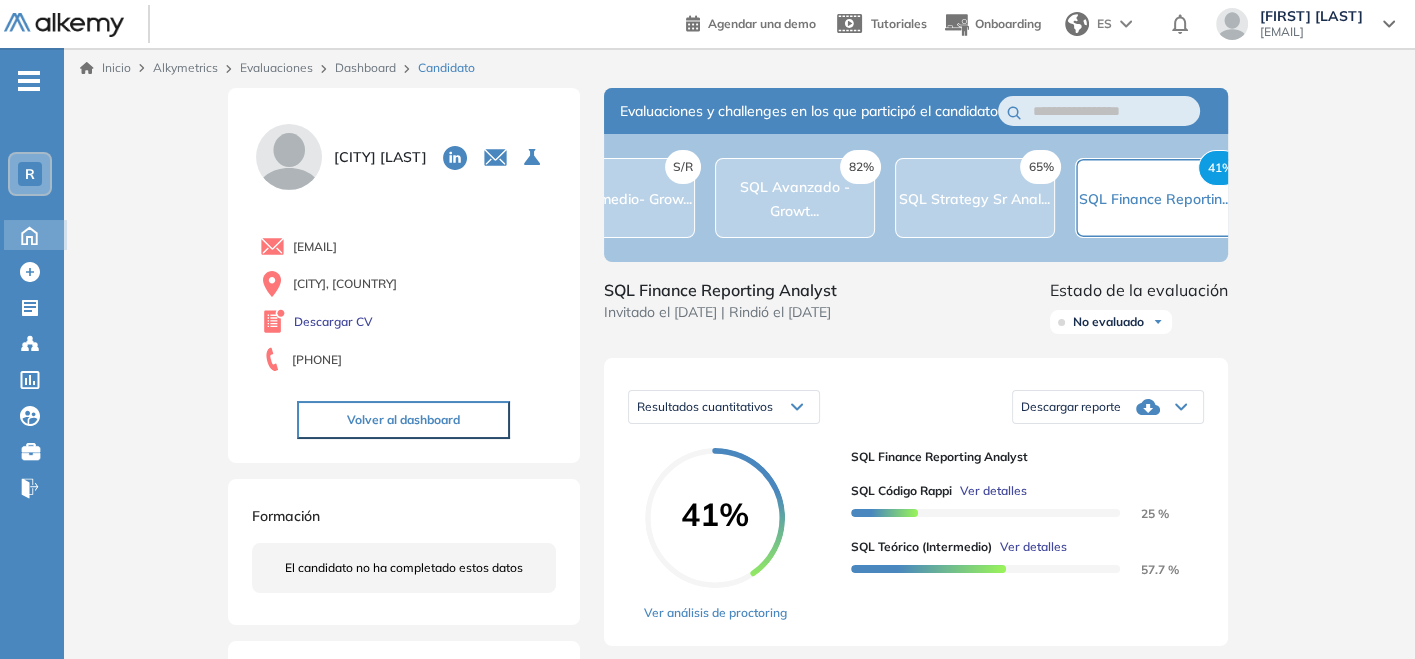 click on "Home Home" at bounding box center [35, 235] 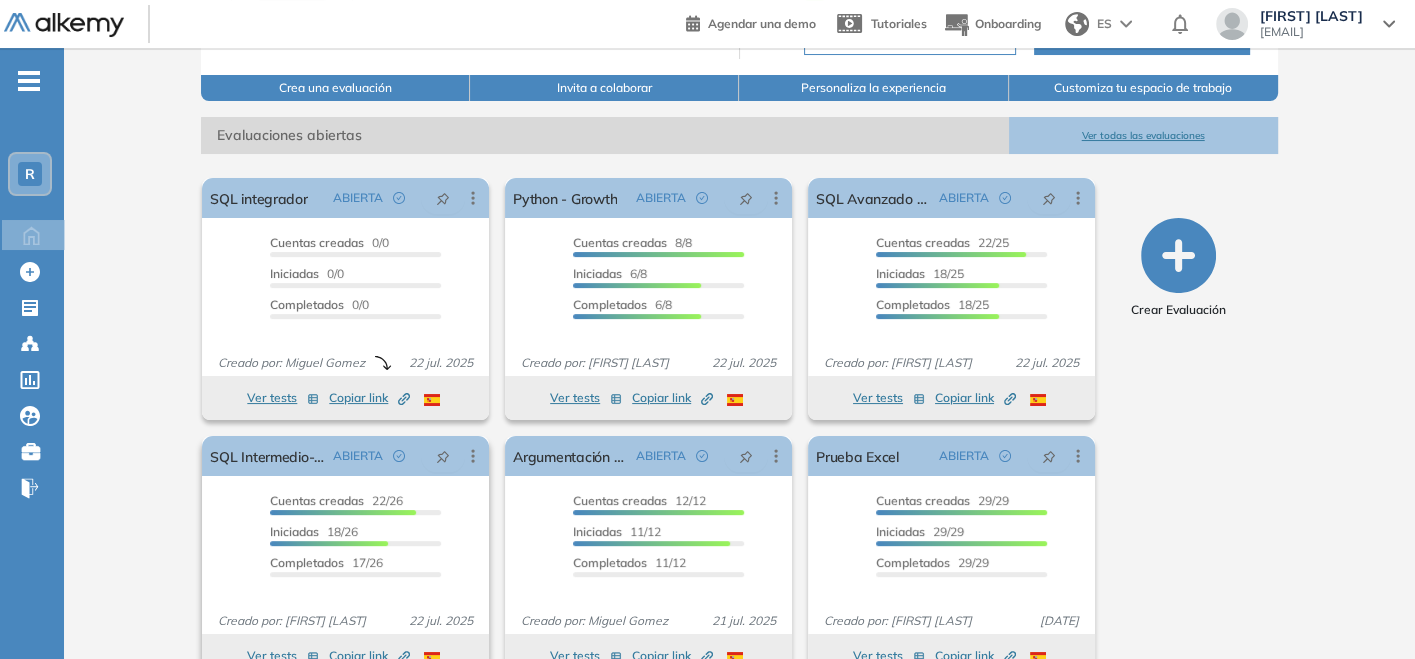 scroll, scrollTop: 271, scrollLeft: 0, axis: vertical 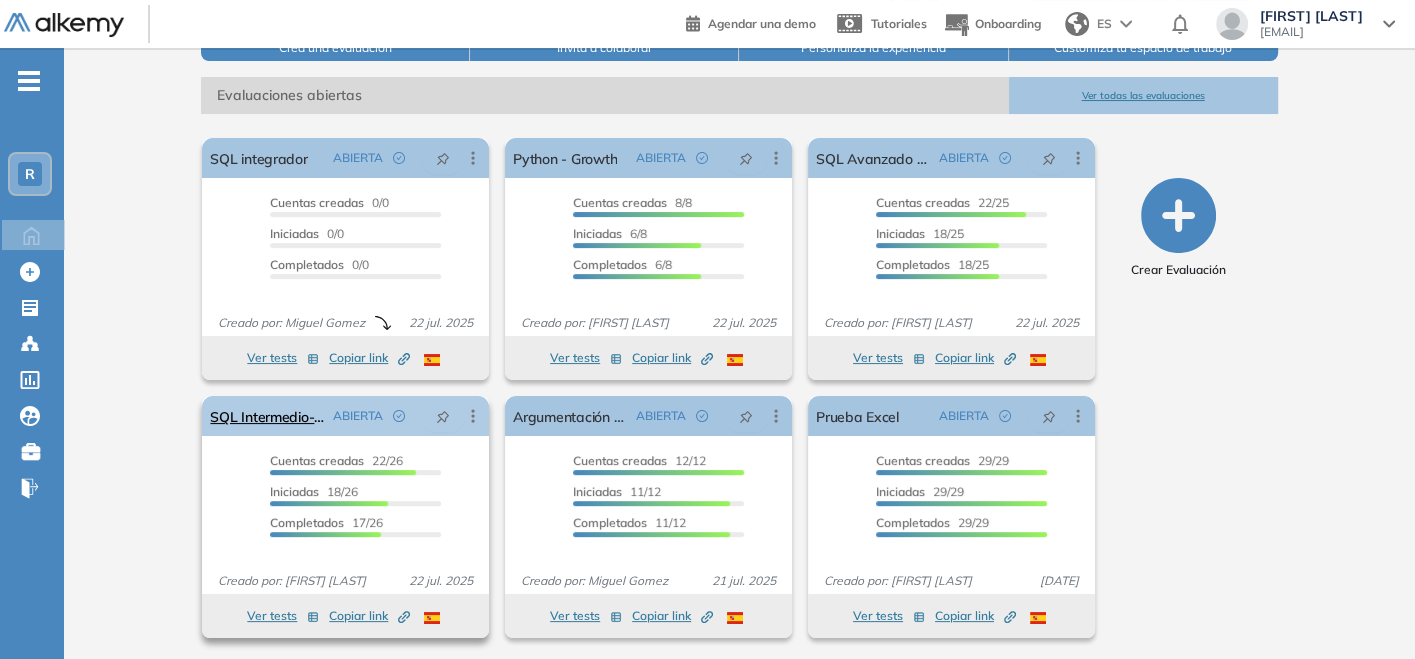 click on "ABIERTA" at bounding box center (373, 416) 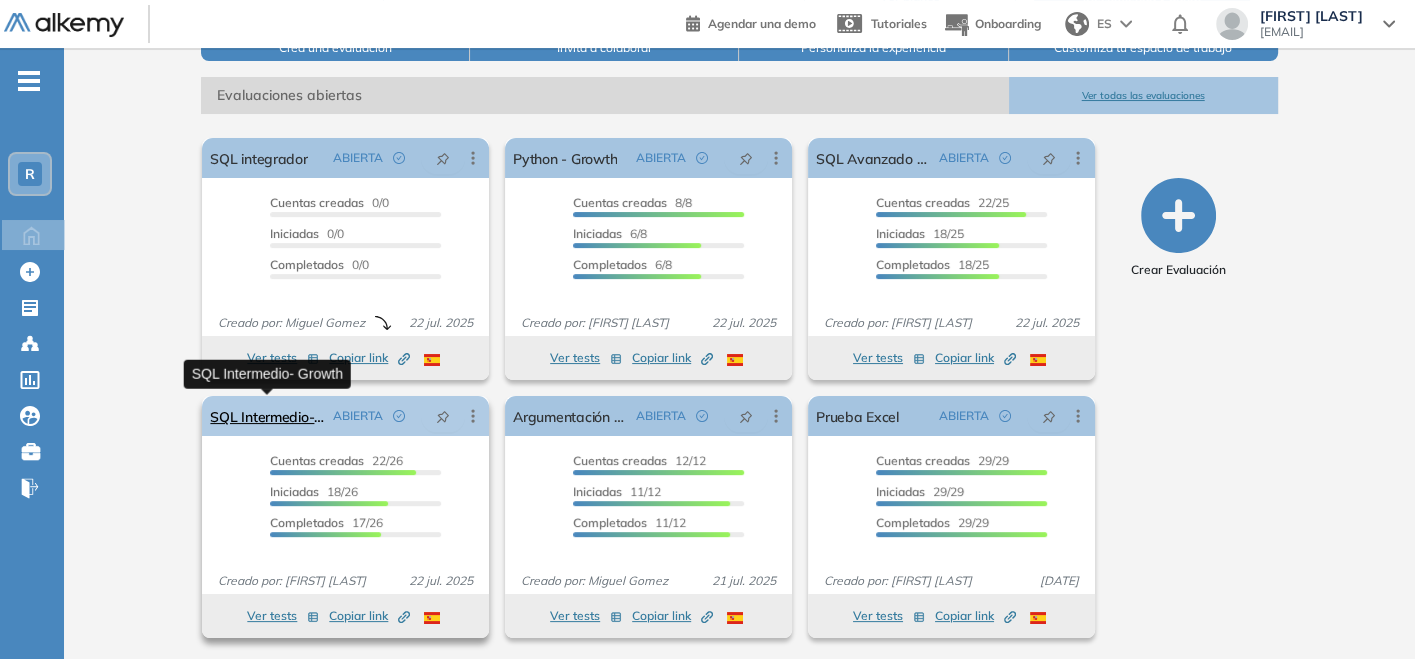 click on "SQL Intermedio- Growth" at bounding box center [267, 416] 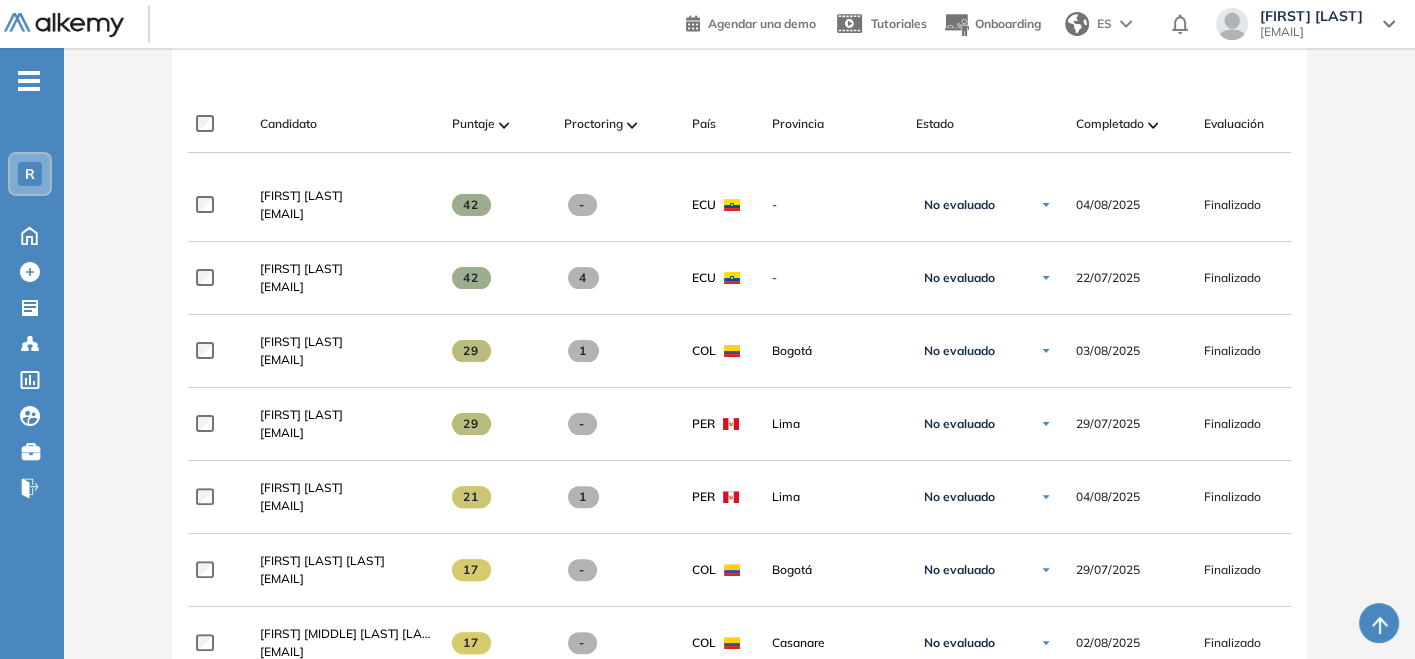 scroll, scrollTop: 222, scrollLeft: 0, axis: vertical 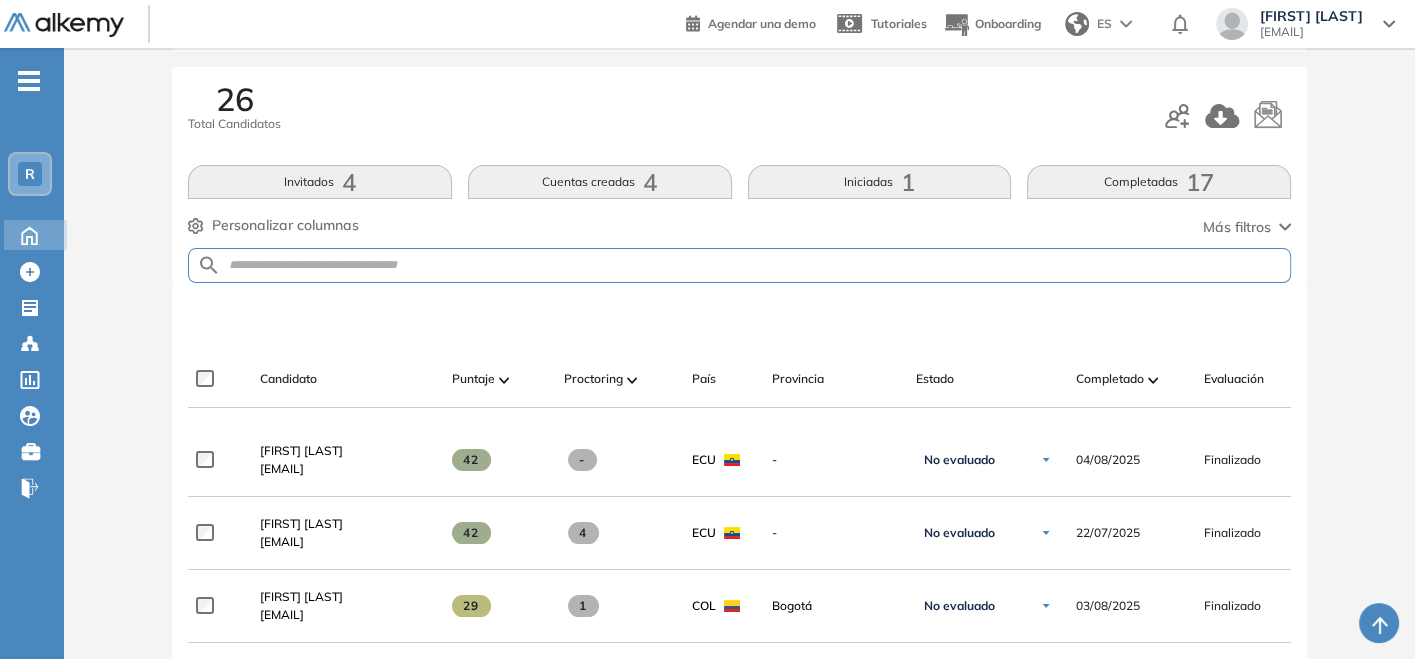 click 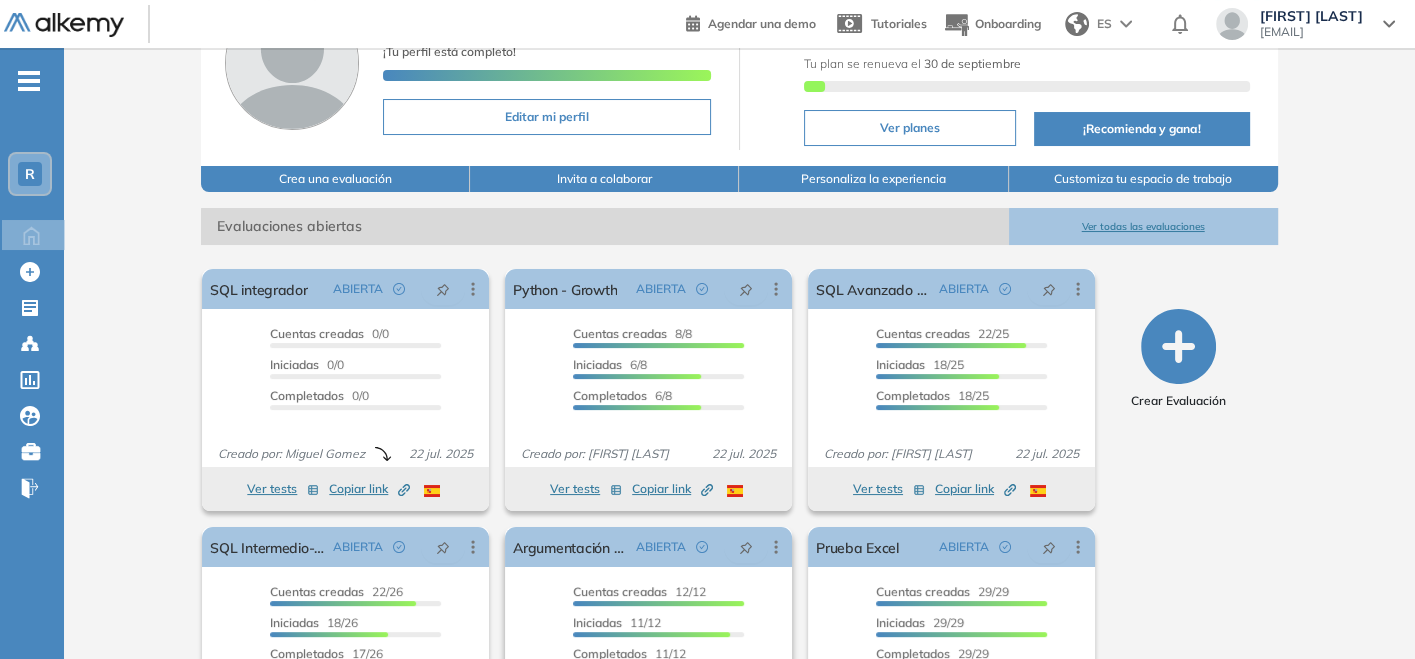 scroll, scrollTop: 271, scrollLeft: 0, axis: vertical 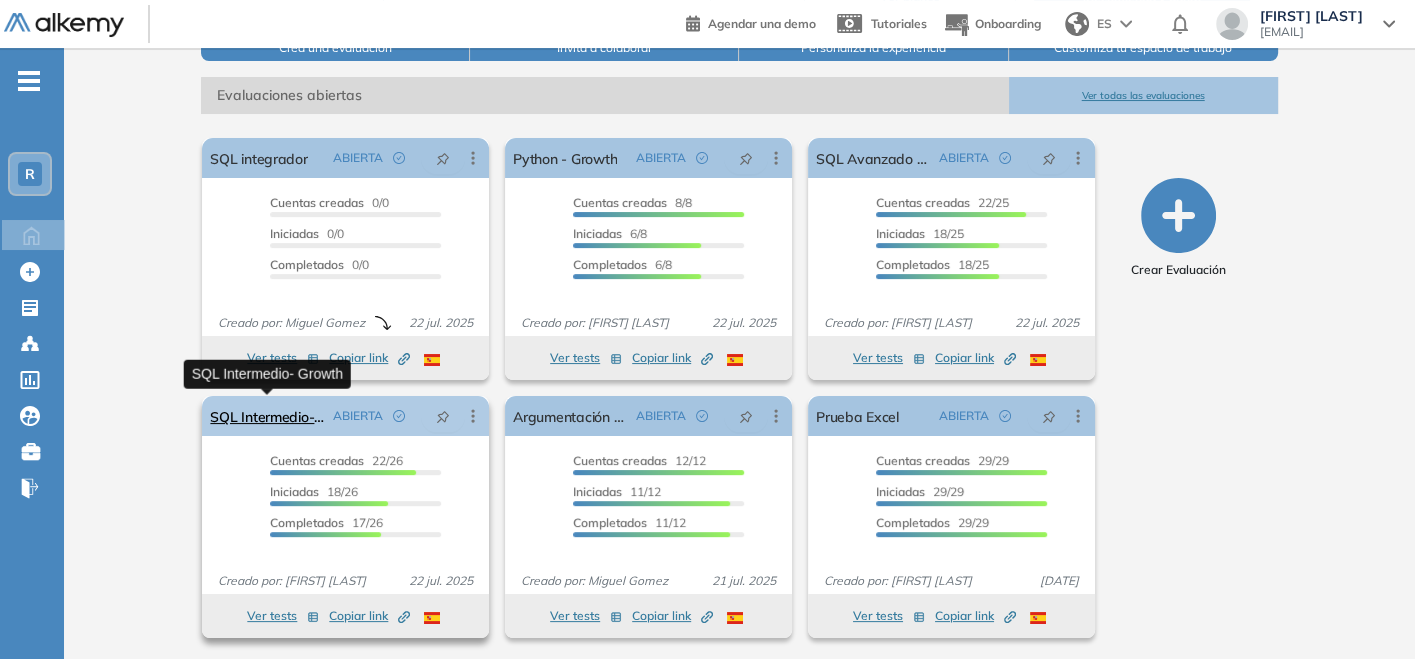 click on "SQL Intermedio- Growth" at bounding box center (267, 416) 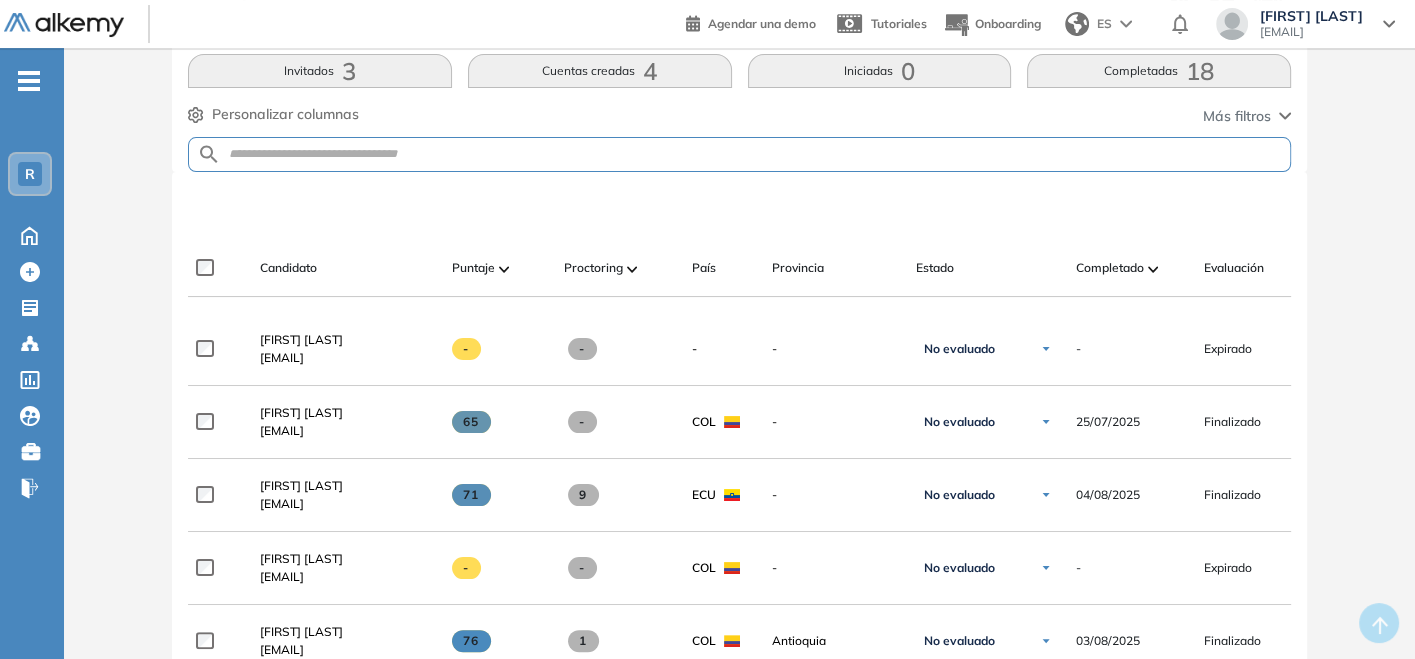scroll, scrollTop: 0, scrollLeft: 0, axis: both 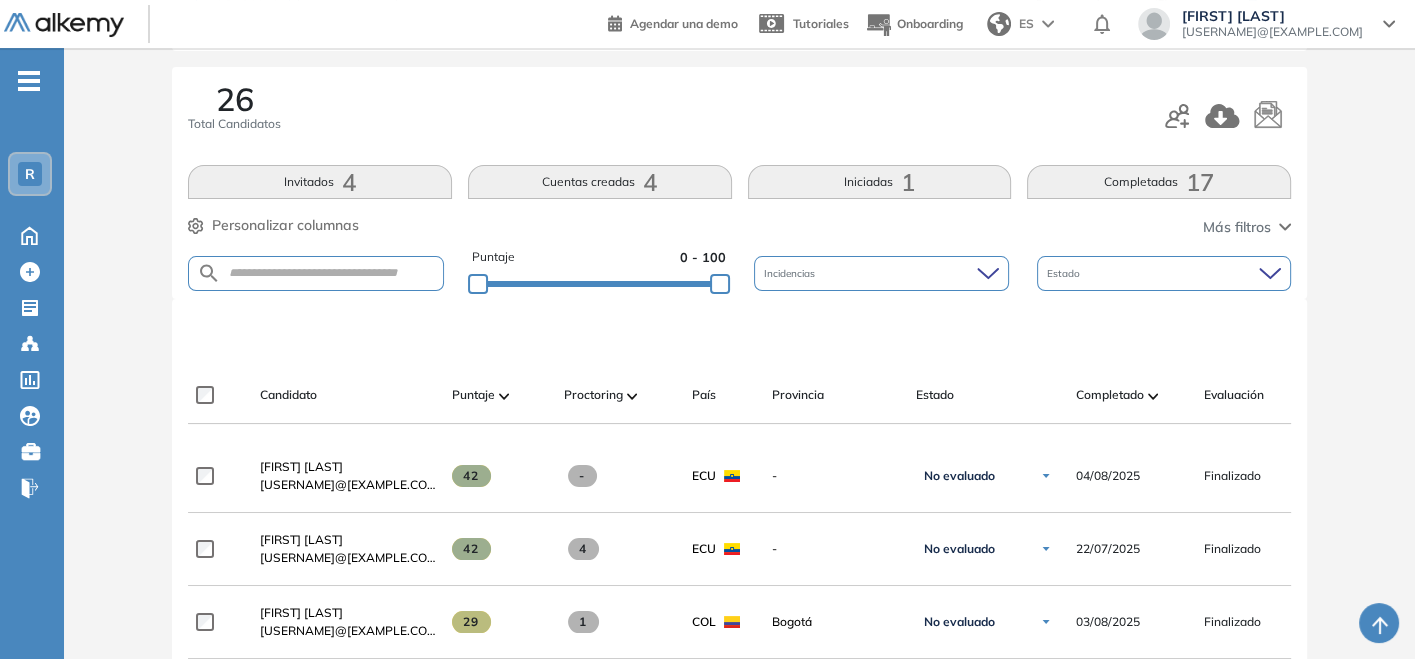 click on "[NUMBER] Total Candidatos Invitados [NUMBER] Cuentas creadas [NUMBER] Iniciadas [NUMBER] Completadas [NUMBER] Personalizar columnas Personalizar columnas Candidato Fijar columna Puntaje Fijar columna Proctoring Fijar columna País Fijar columna Provincia Fijar columna Estado Fijar columna Completado Fijar columna Evaluación Fijar columna Fecha límite Fijar columna SQL Práctico - Intermedio Cancelar Aplicar Más filtros Puntaje [NUMBER] - [NUMBER] Incidencias Estado" at bounding box center [739, 183] 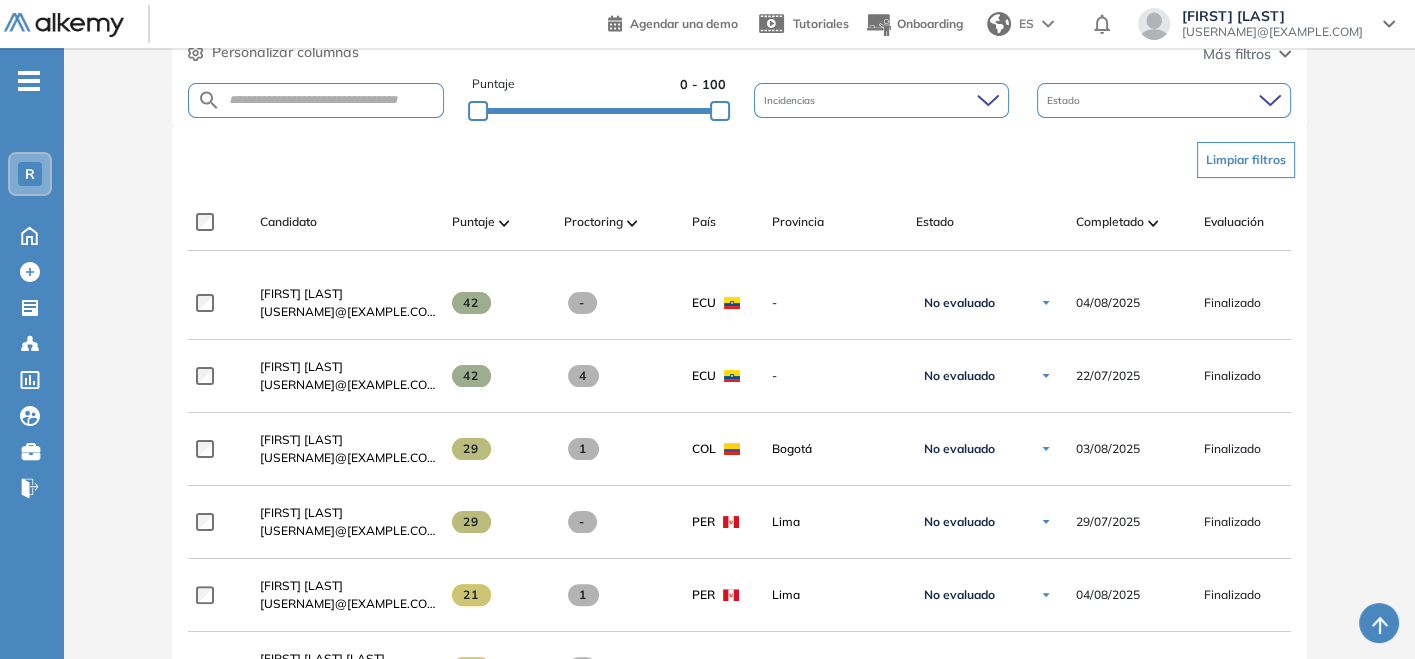 scroll, scrollTop: 444, scrollLeft: 0, axis: vertical 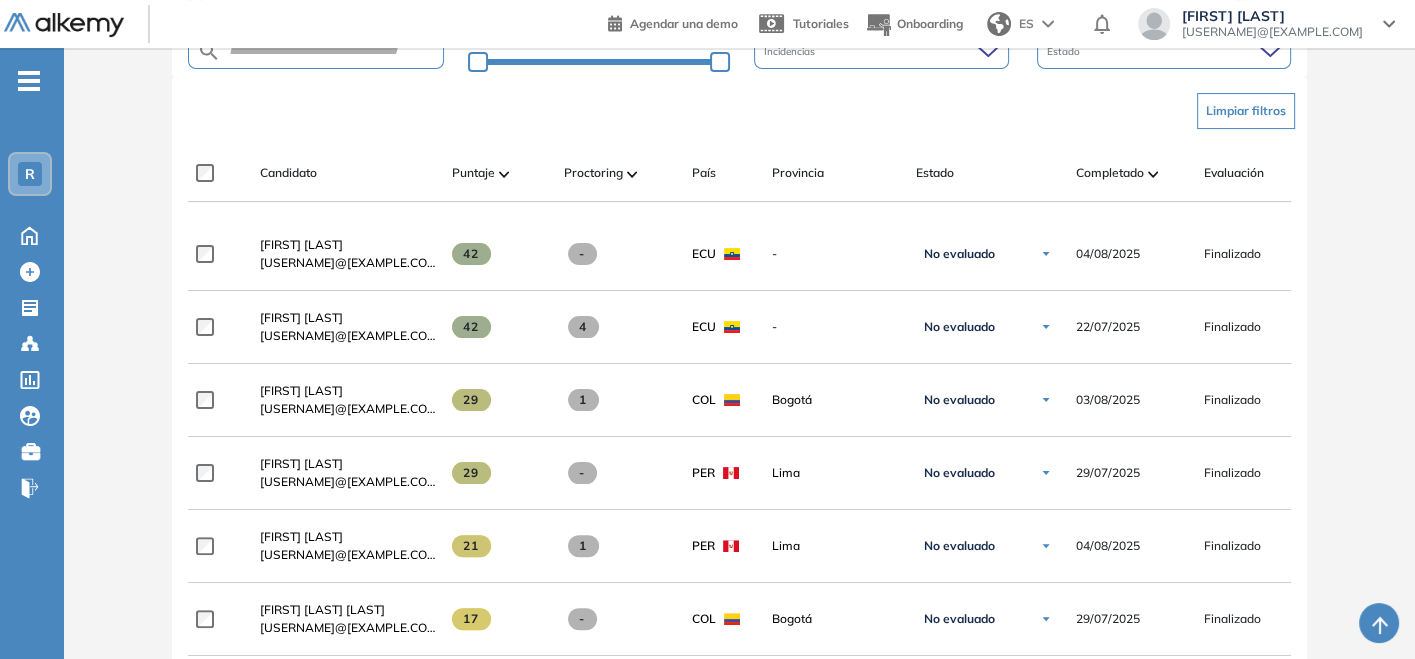 click on "Limpiar filtros" at bounding box center (1246, 111) 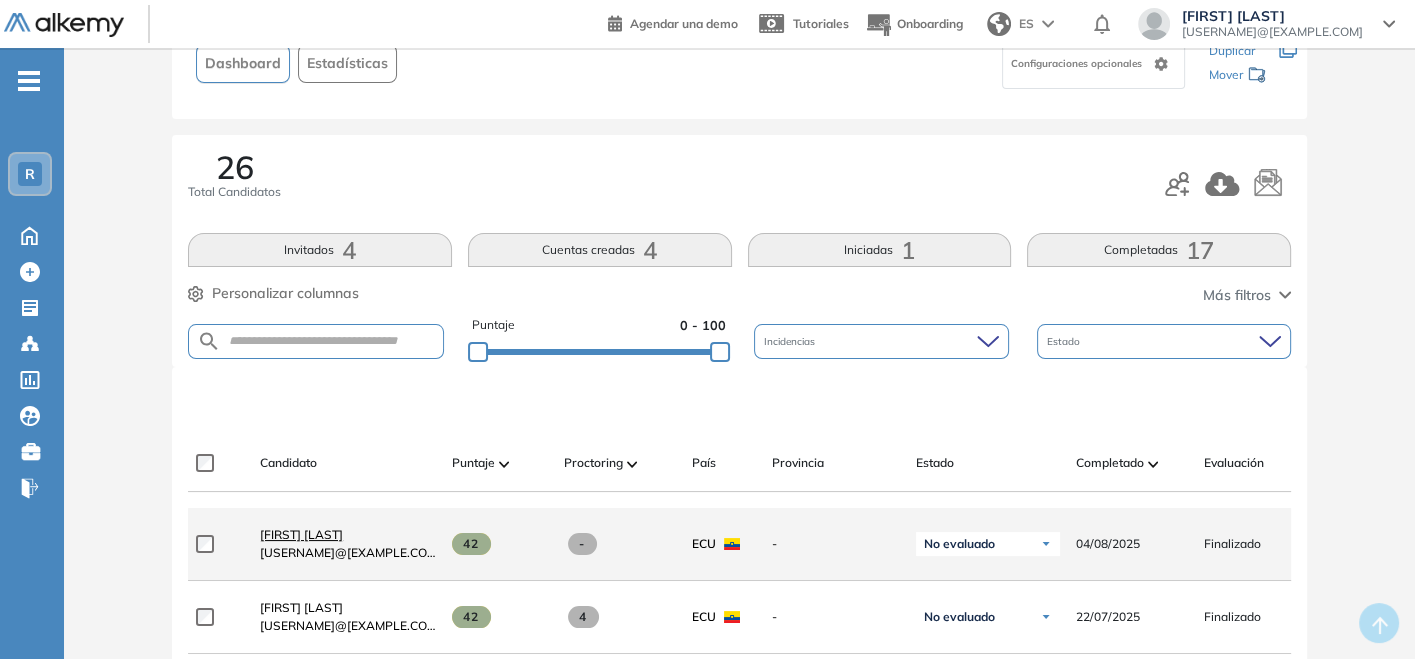 scroll, scrollTop: 76, scrollLeft: 0, axis: vertical 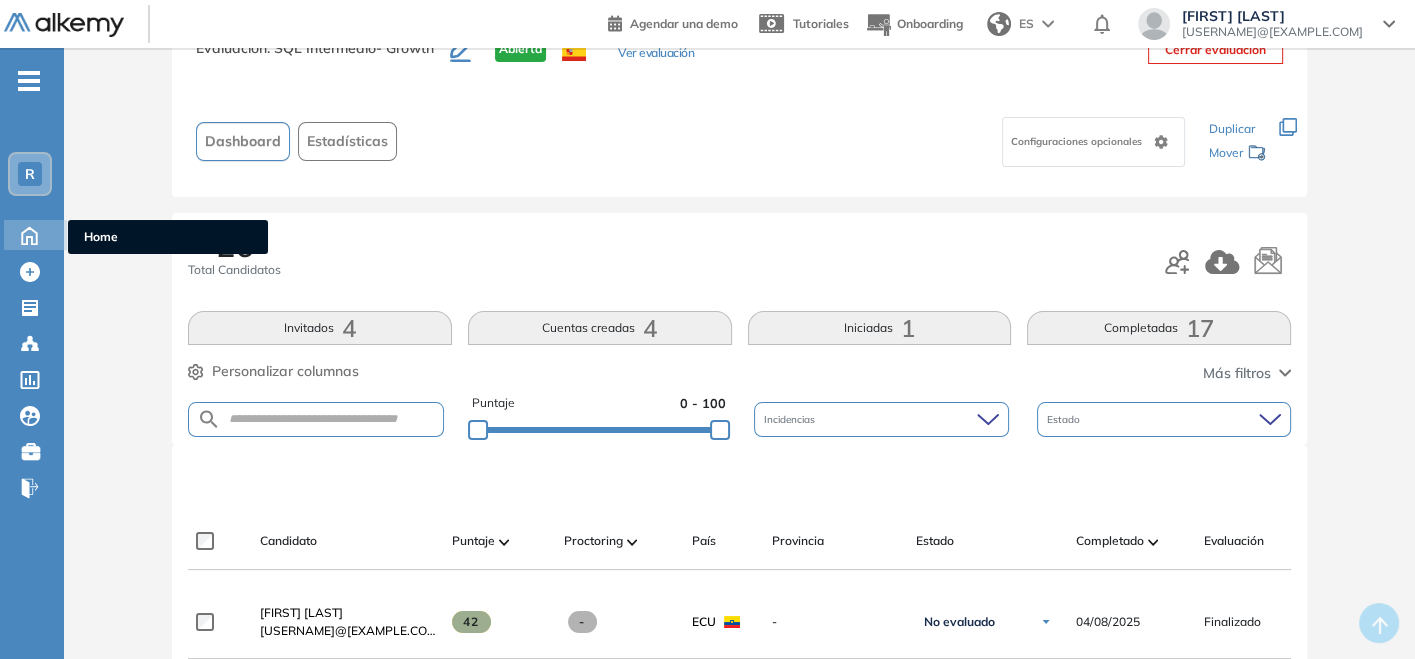 click 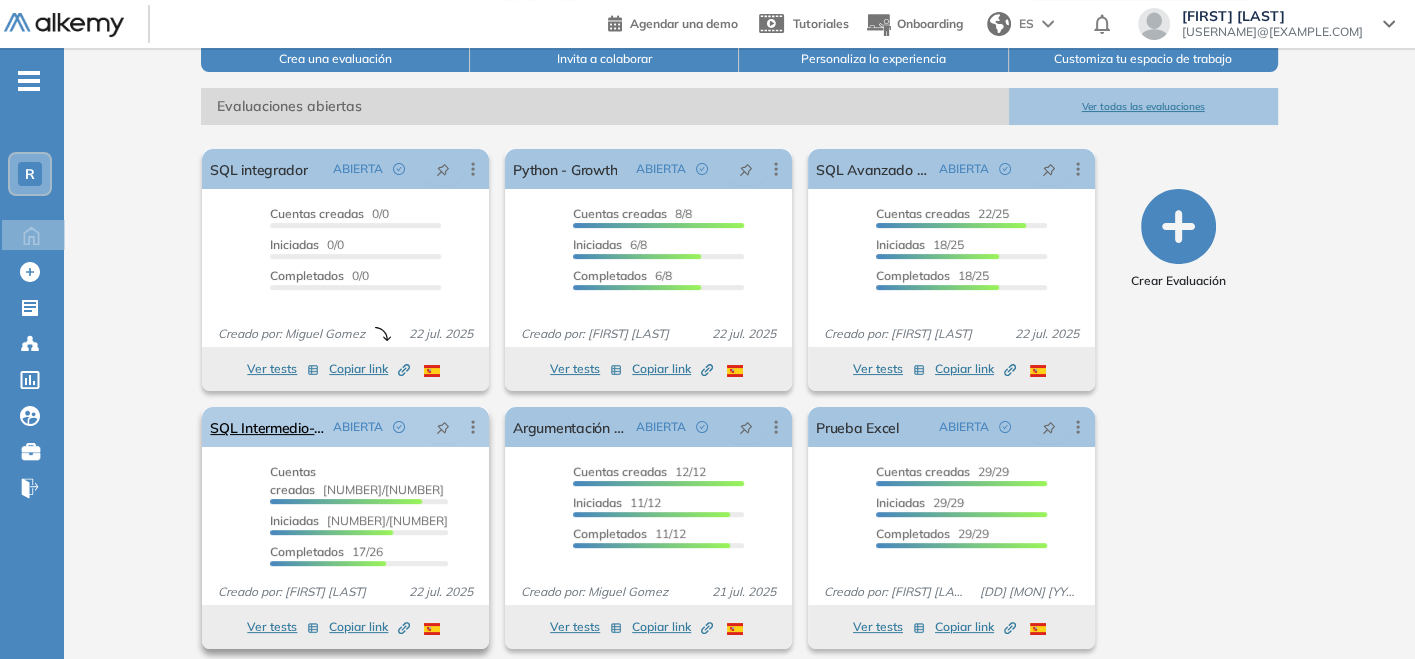 scroll, scrollTop: 271, scrollLeft: 0, axis: vertical 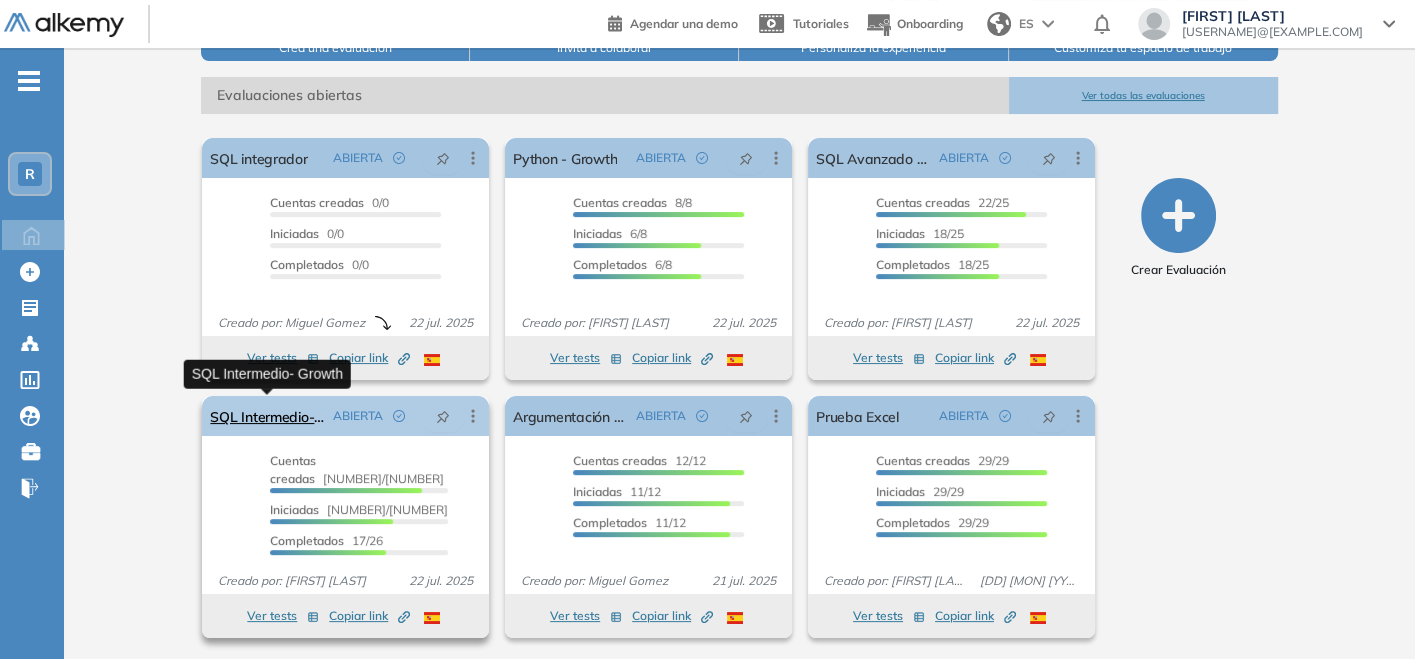 click on "SQL Intermedio- Growth" at bounding box center (267, 416) 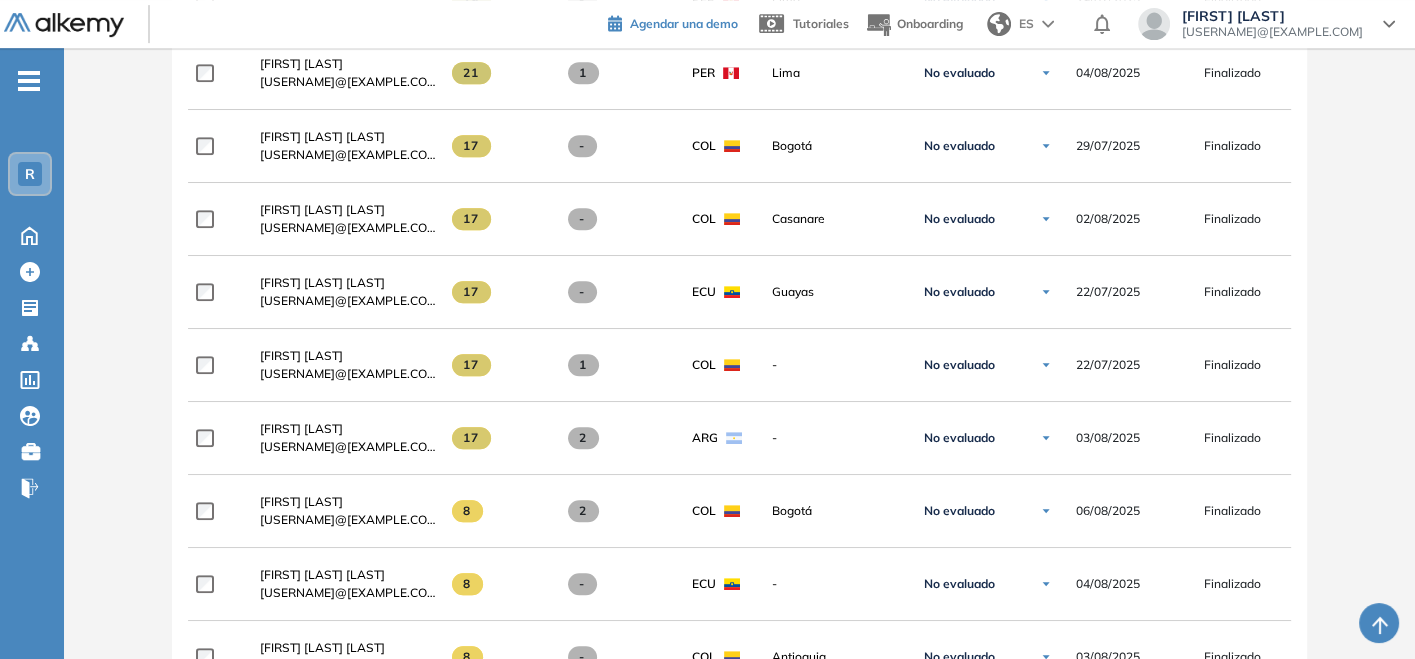 scroll, scrollTop: 889, scrollLeft: 0, axis: vertical 